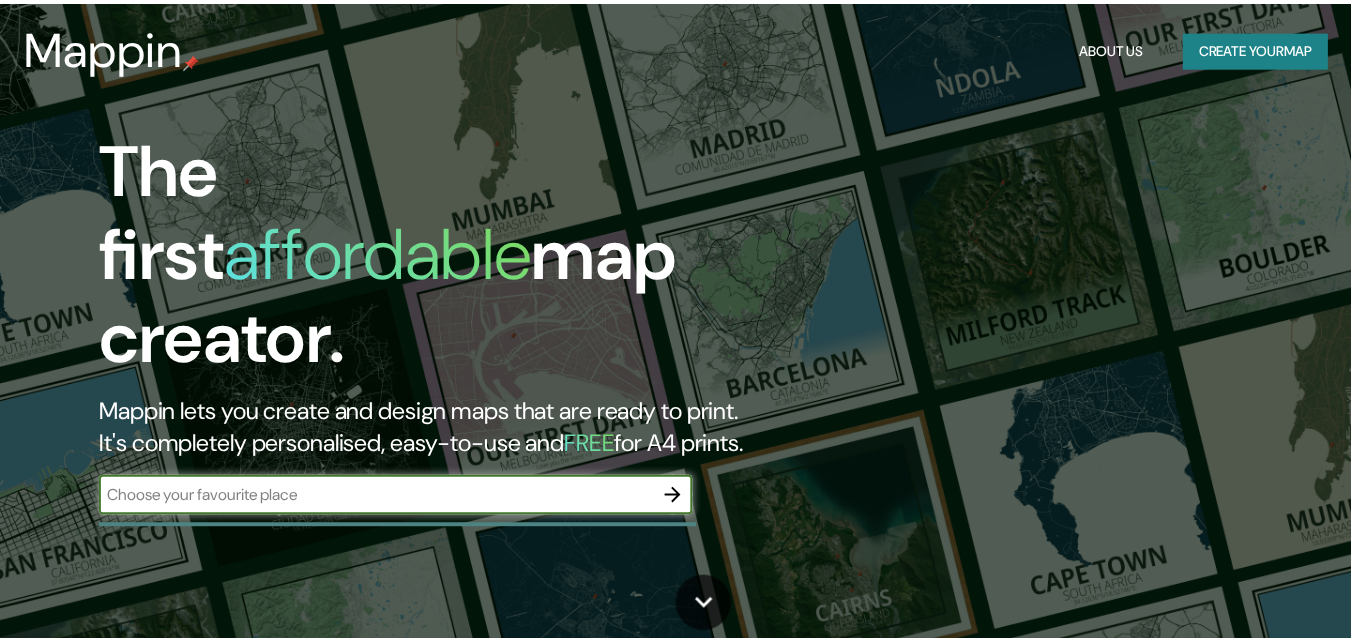 scroll, scrollTop: 0, scrollLeft: 0, axis: both 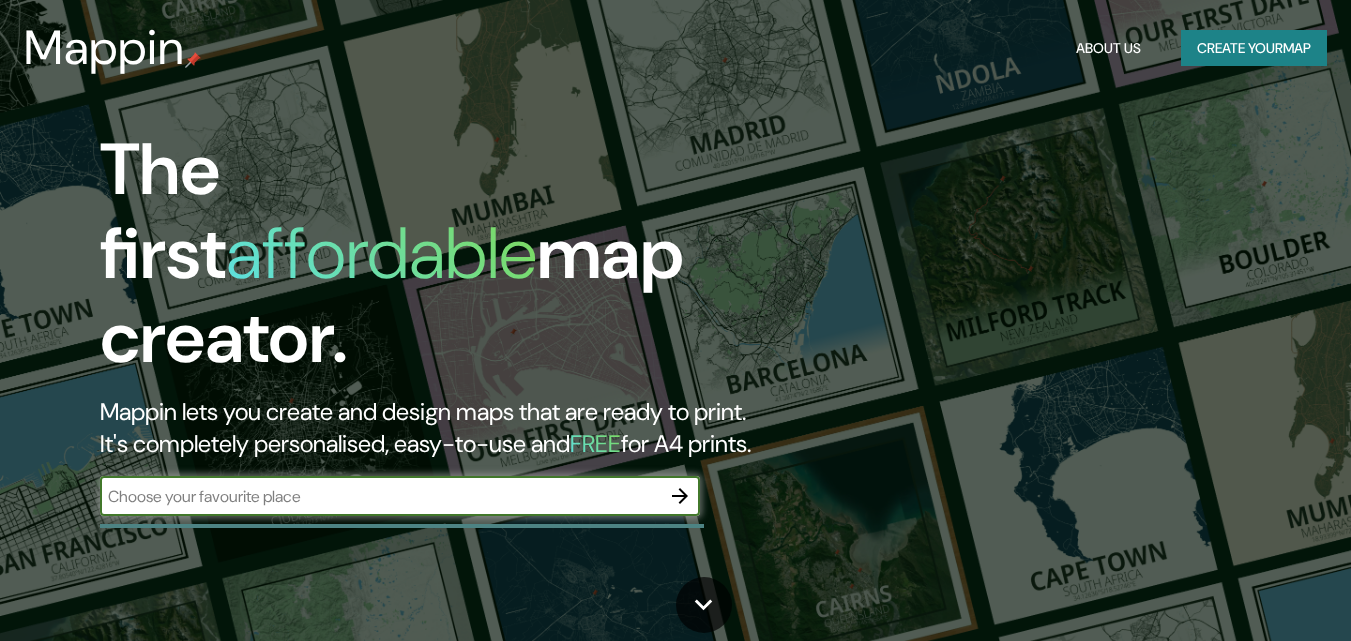 click at bounding box center (380, 496) 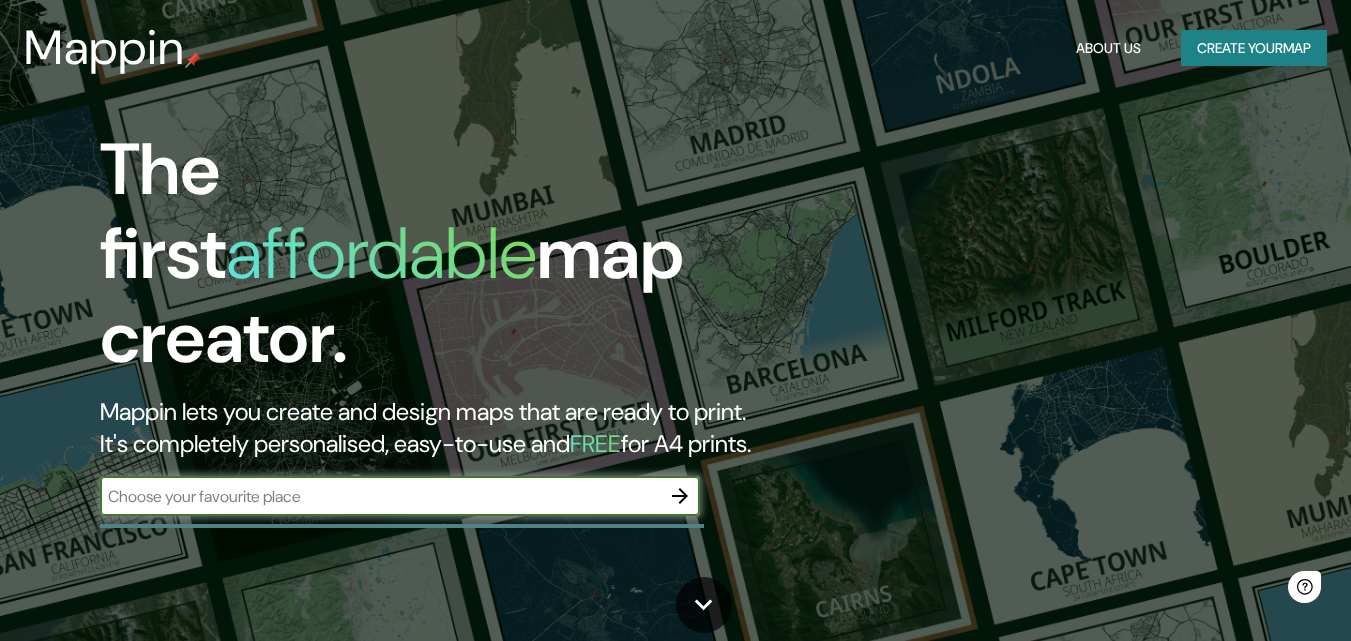 scroll, scrollTop: 0, scrollLeft: 0, axis: both 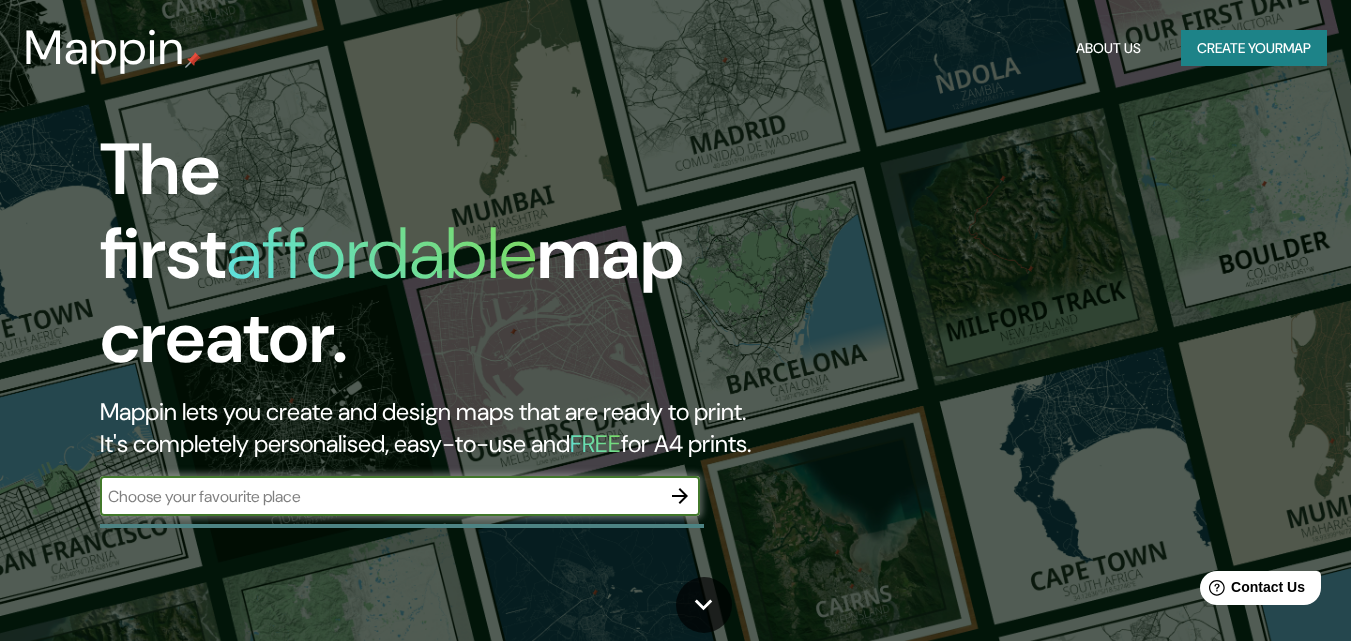click 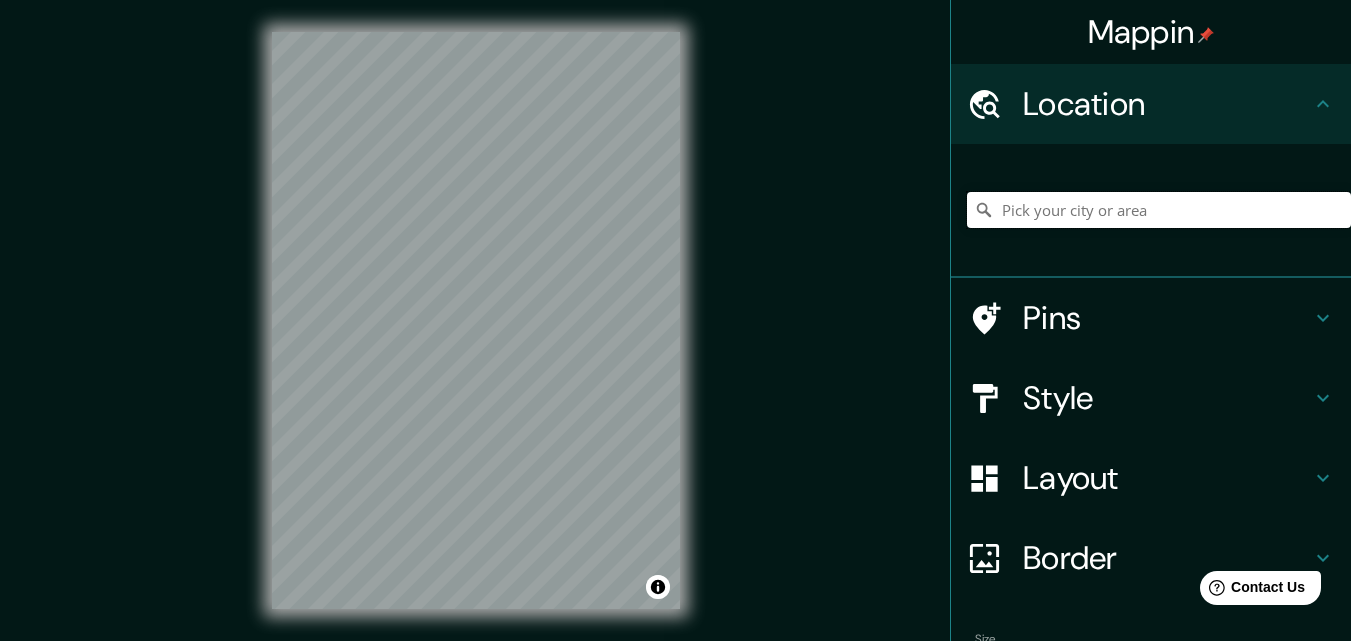 click at bounding box center (1159, 210) 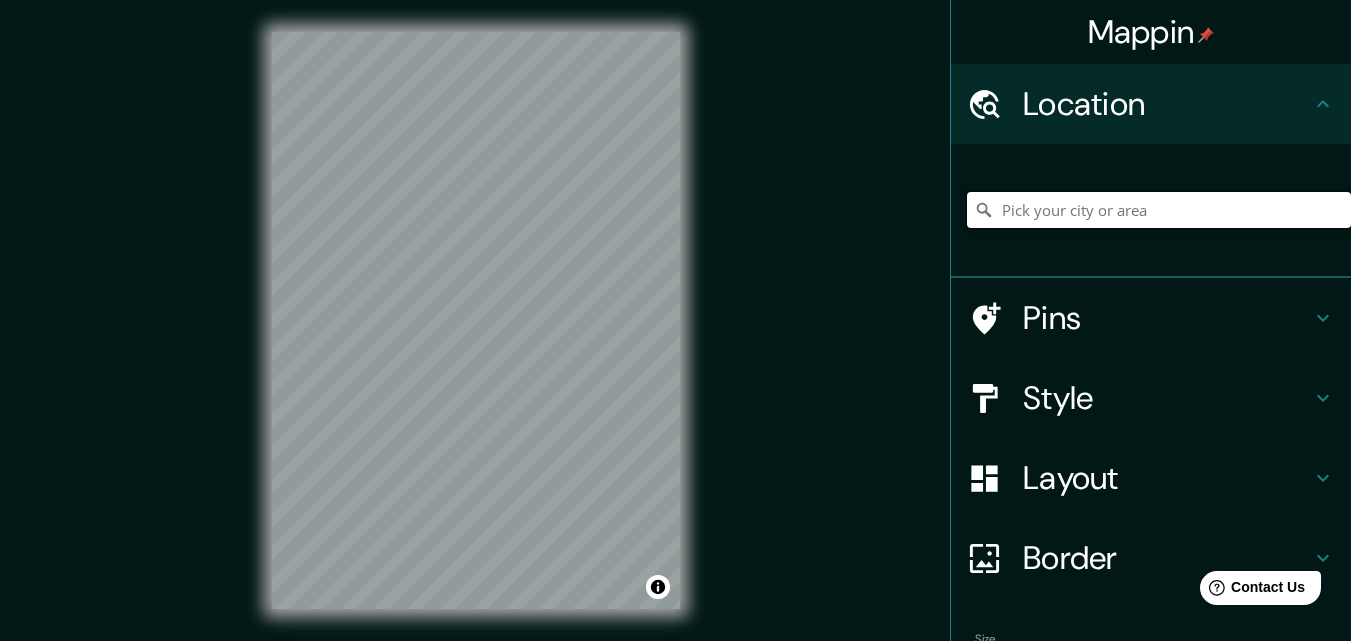 click at bounding box center (1159, 210) 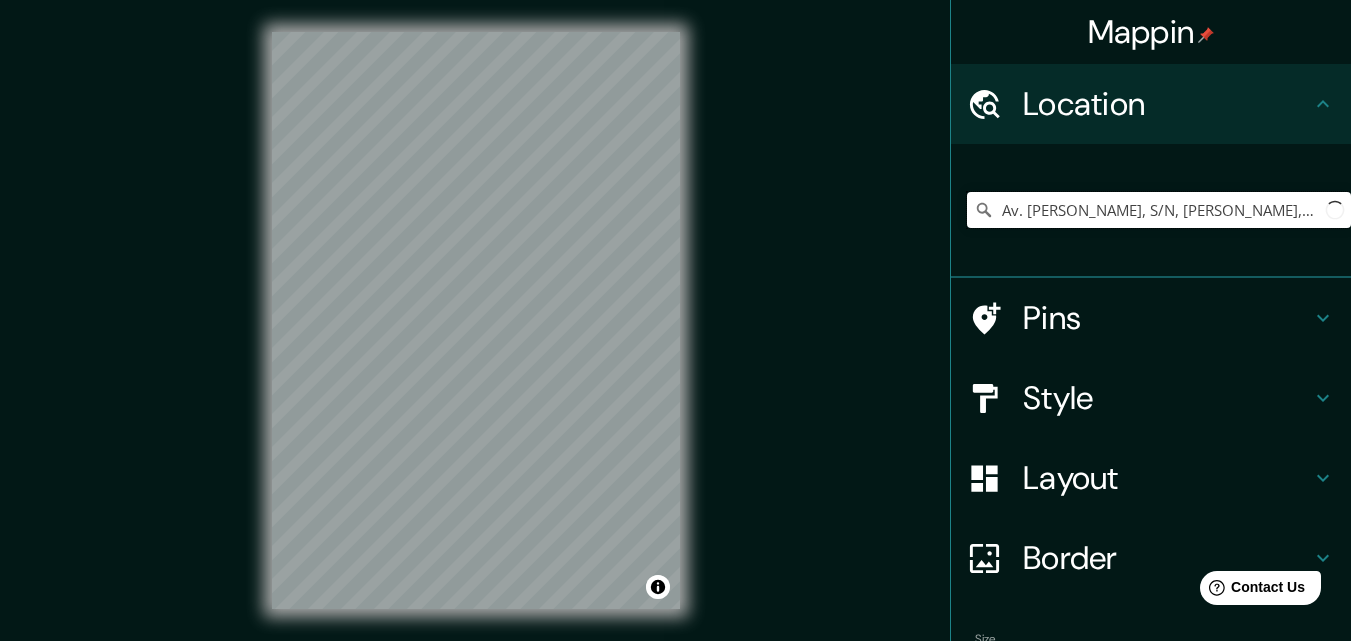 scroll, scrollTop: 0, scrollLeft: 126, axis: horizontal 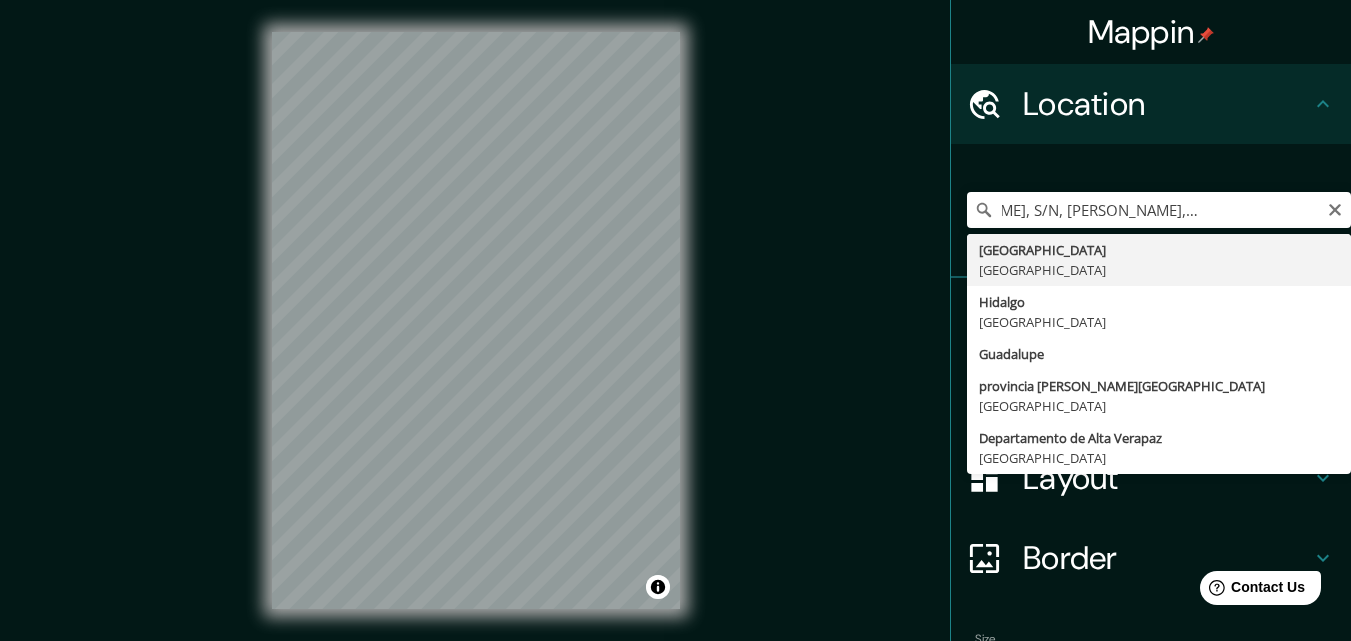 type on "Ciudad de México, México" 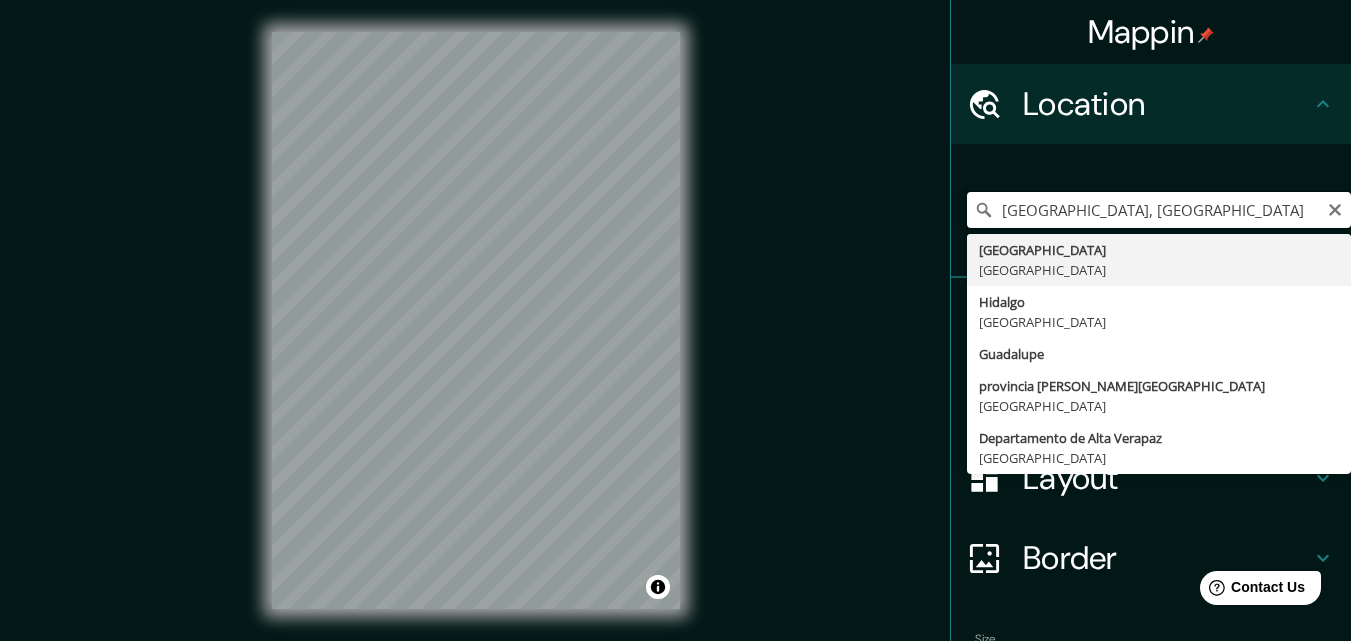 scroll, scrollTop: 0, scrollLeft: 0, axis: both 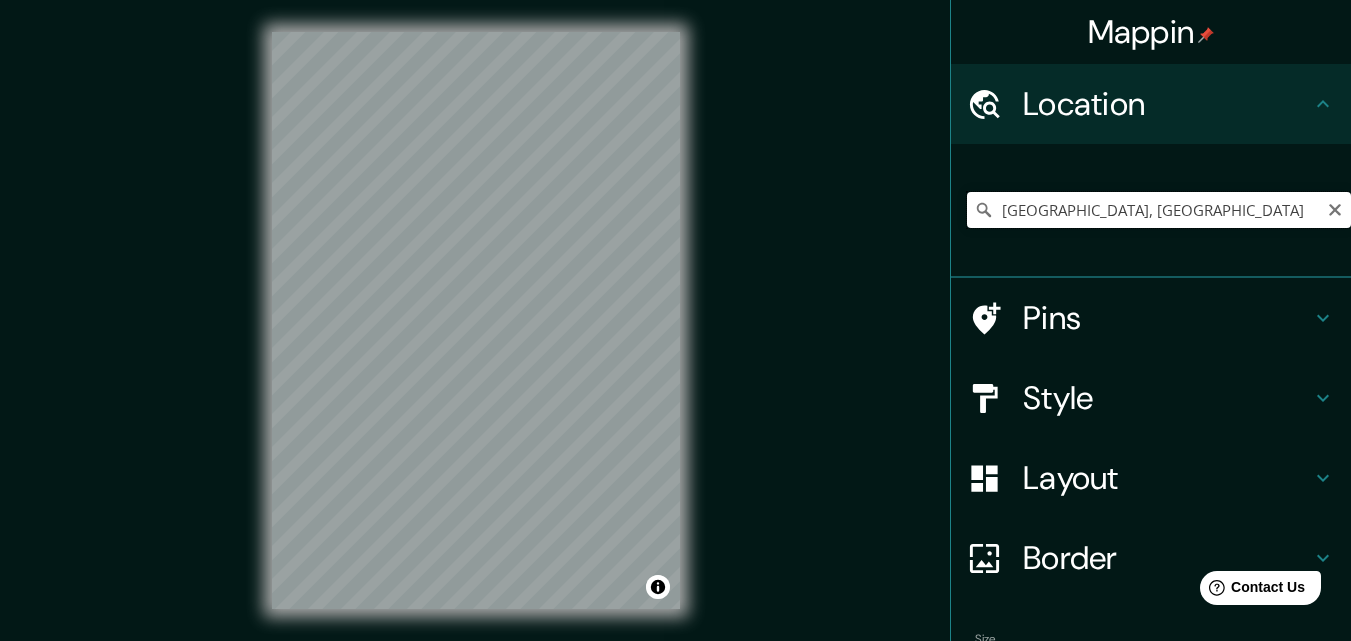 click on "Ciudad de México, México" at bounding box center (1159, 210) 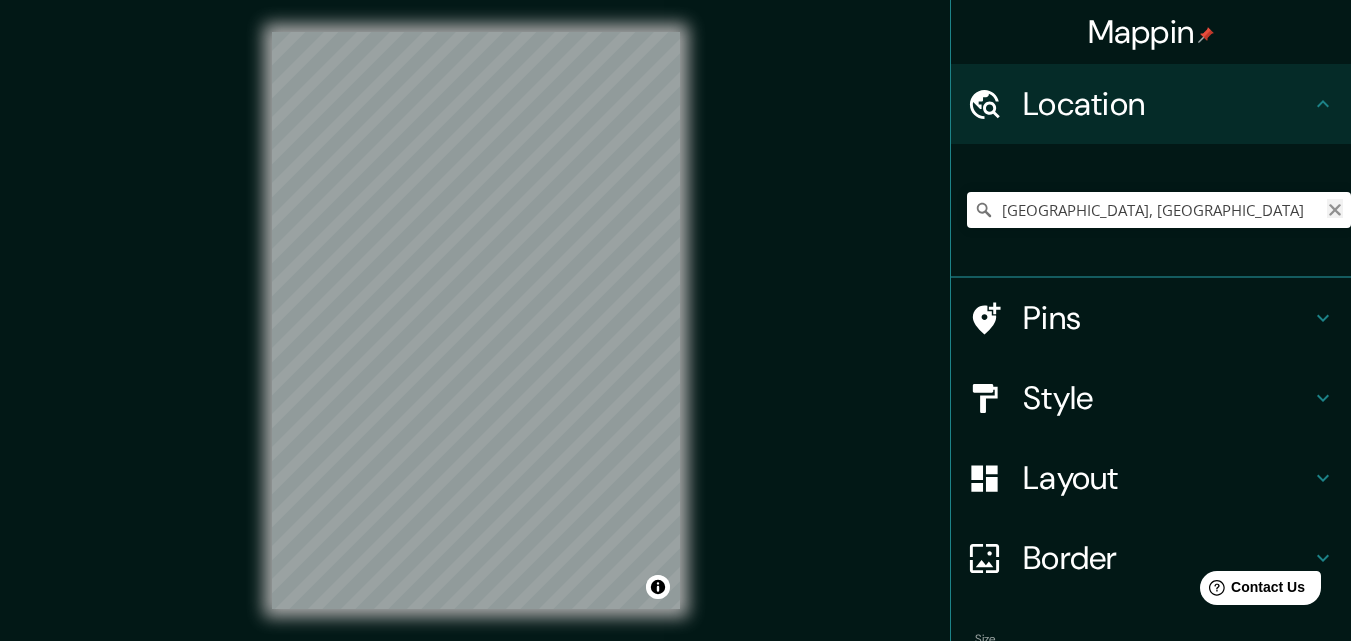 click 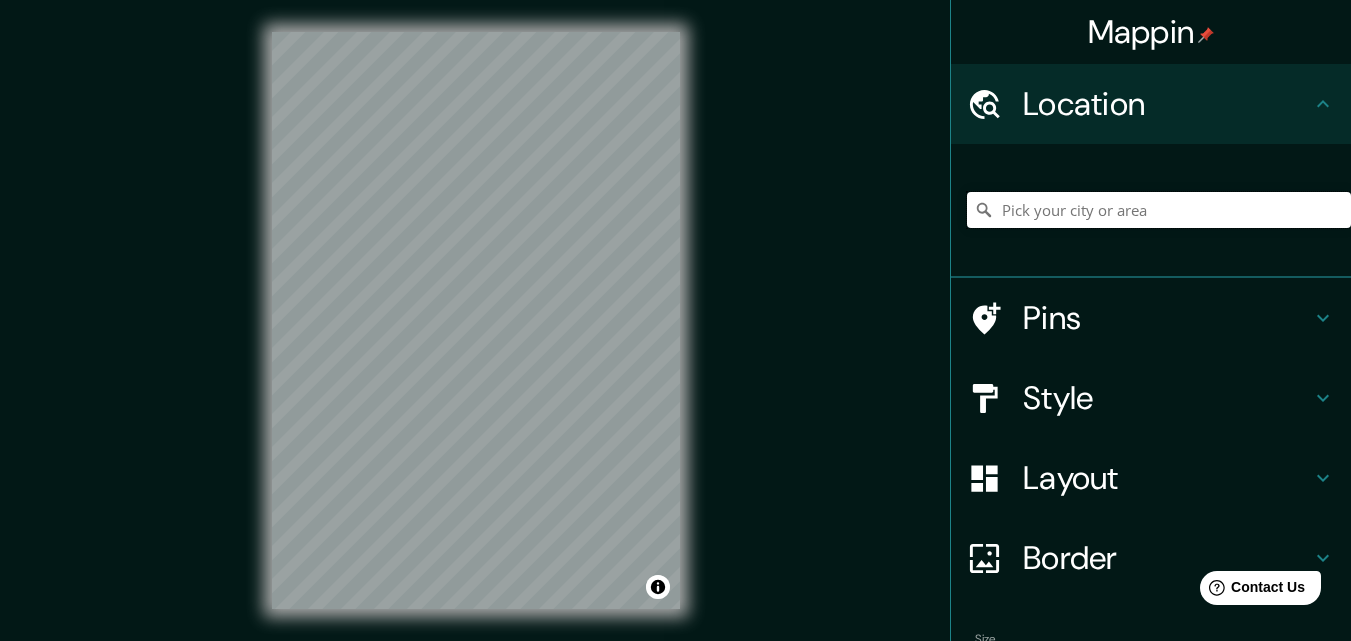click at bounding box center [1159, 210] 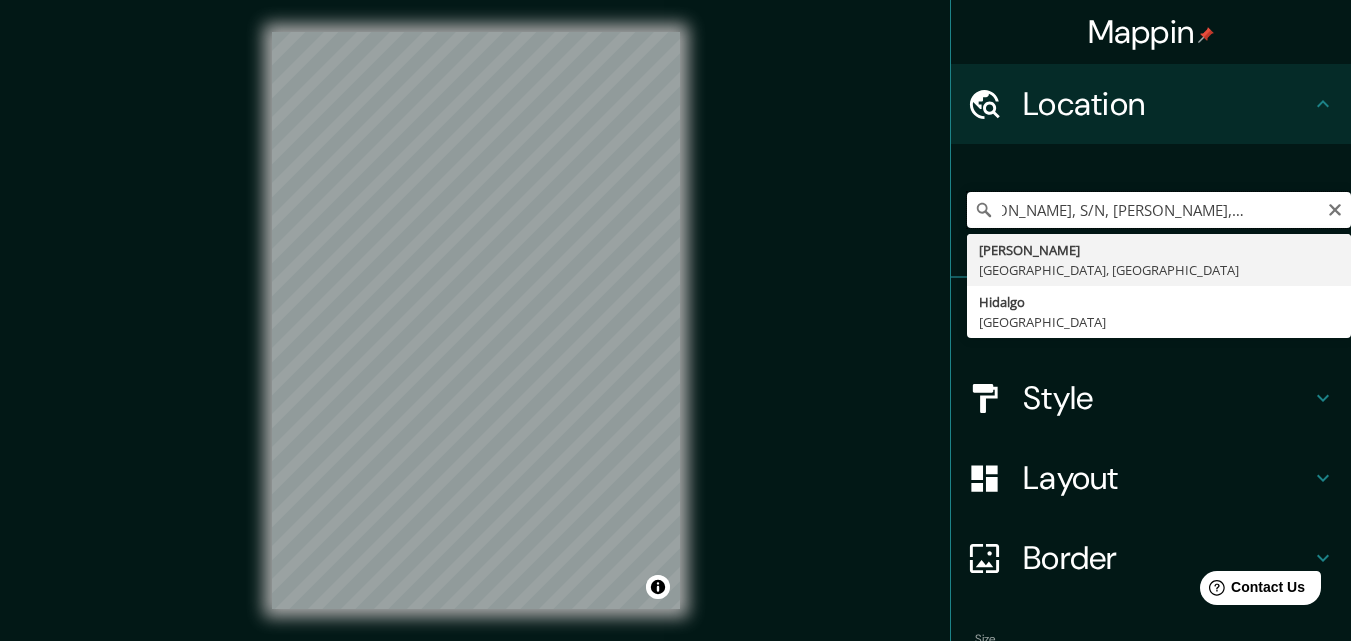 scroll, scrollTop: 0, scrollLeft: 87, axis: horizontal 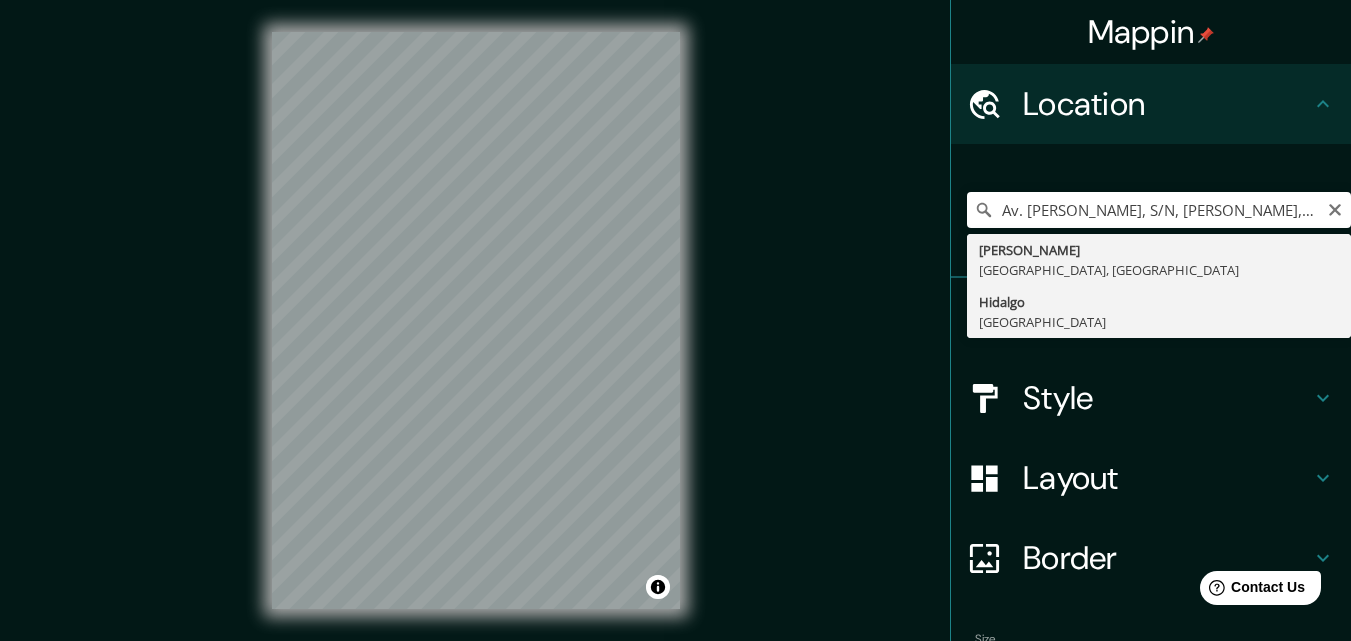 type on "Hidalgo, México" 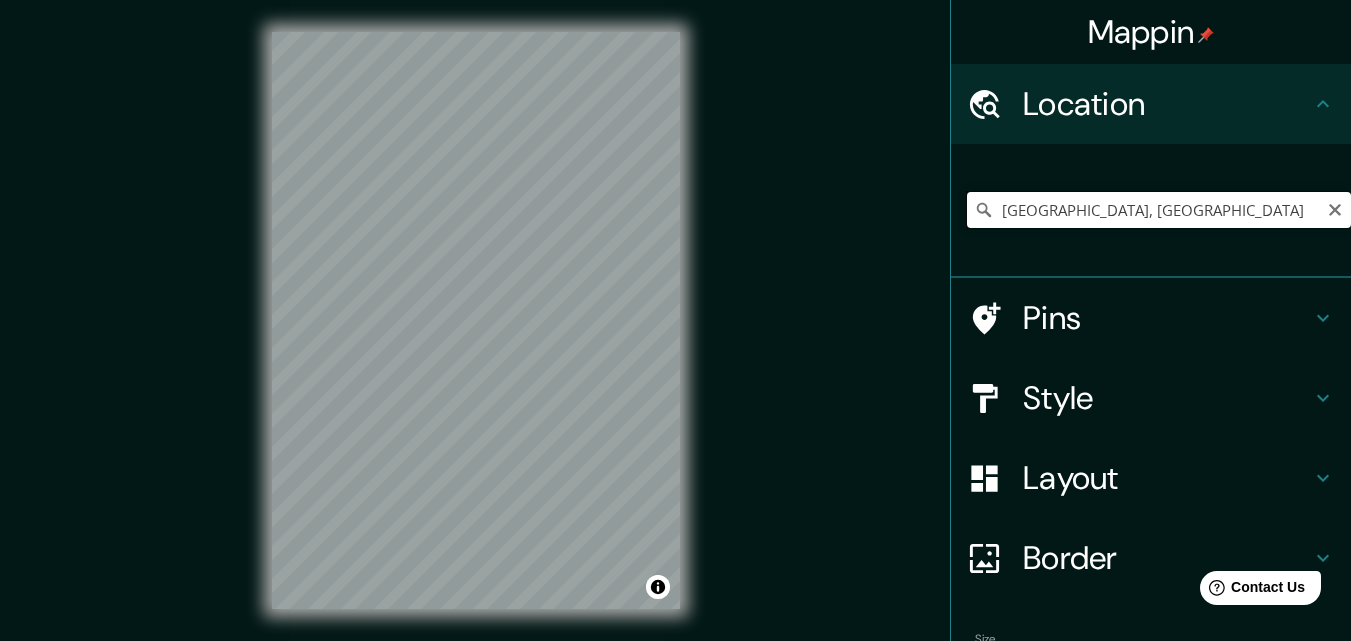 click on "Hidalgo, México" at bounding box center [1159, 210] 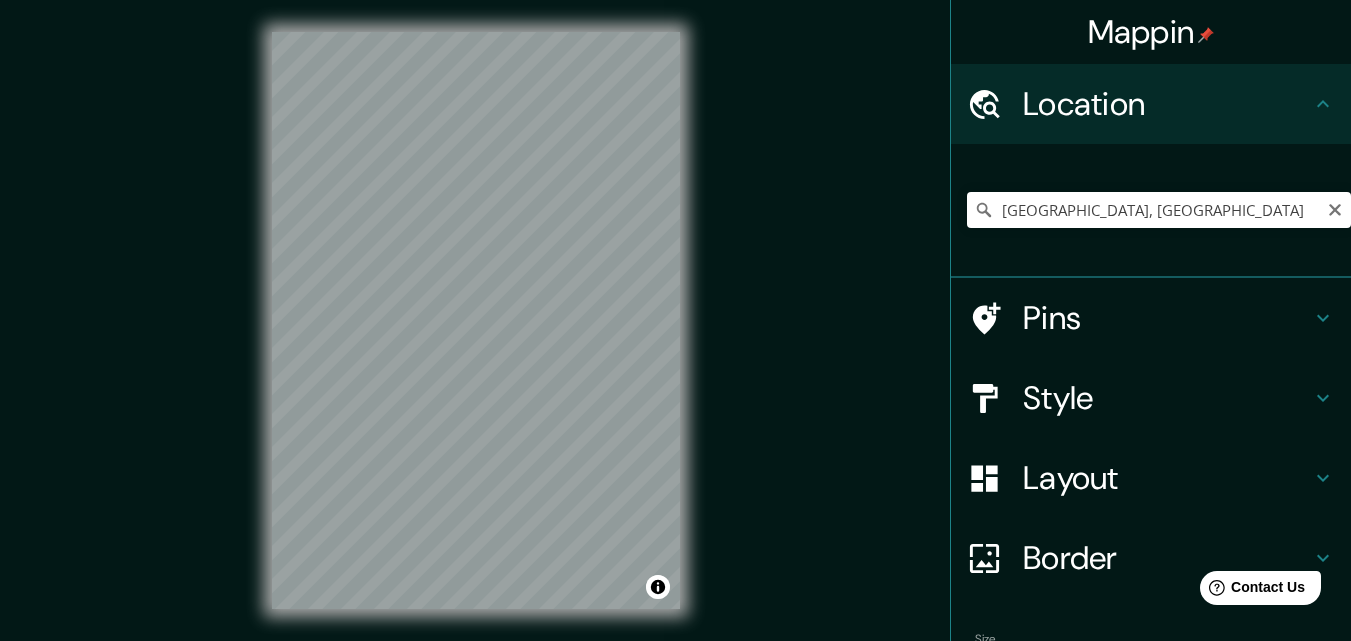 click 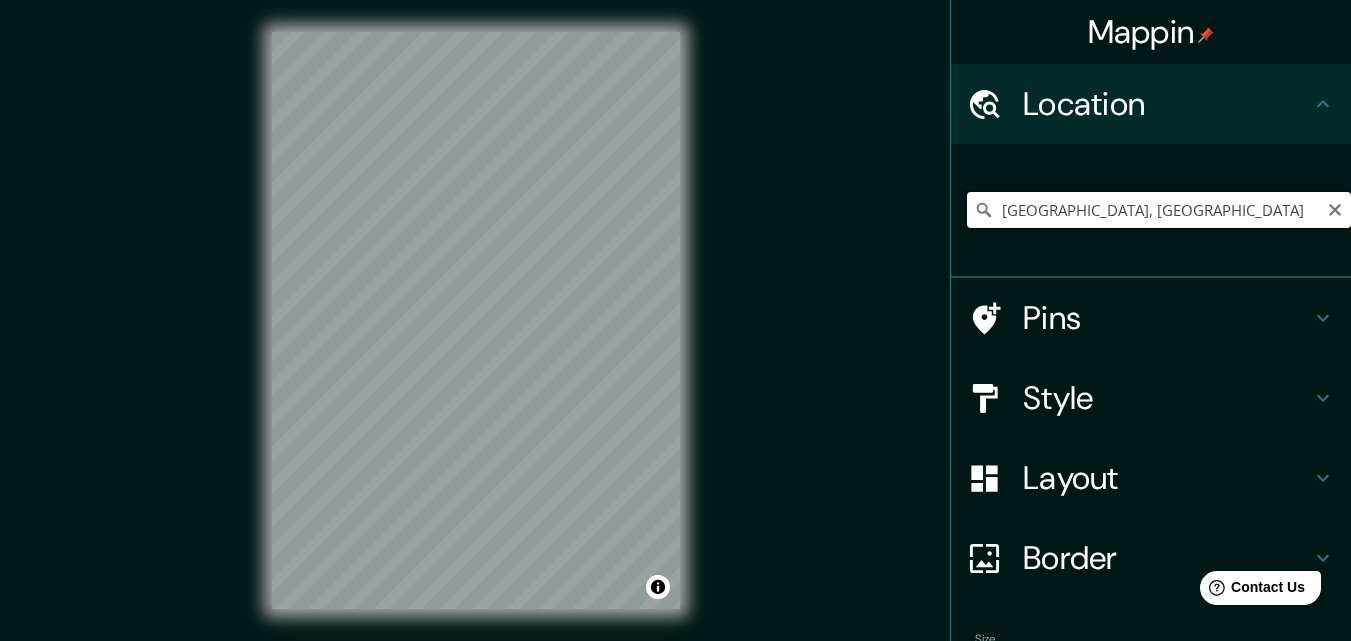 type 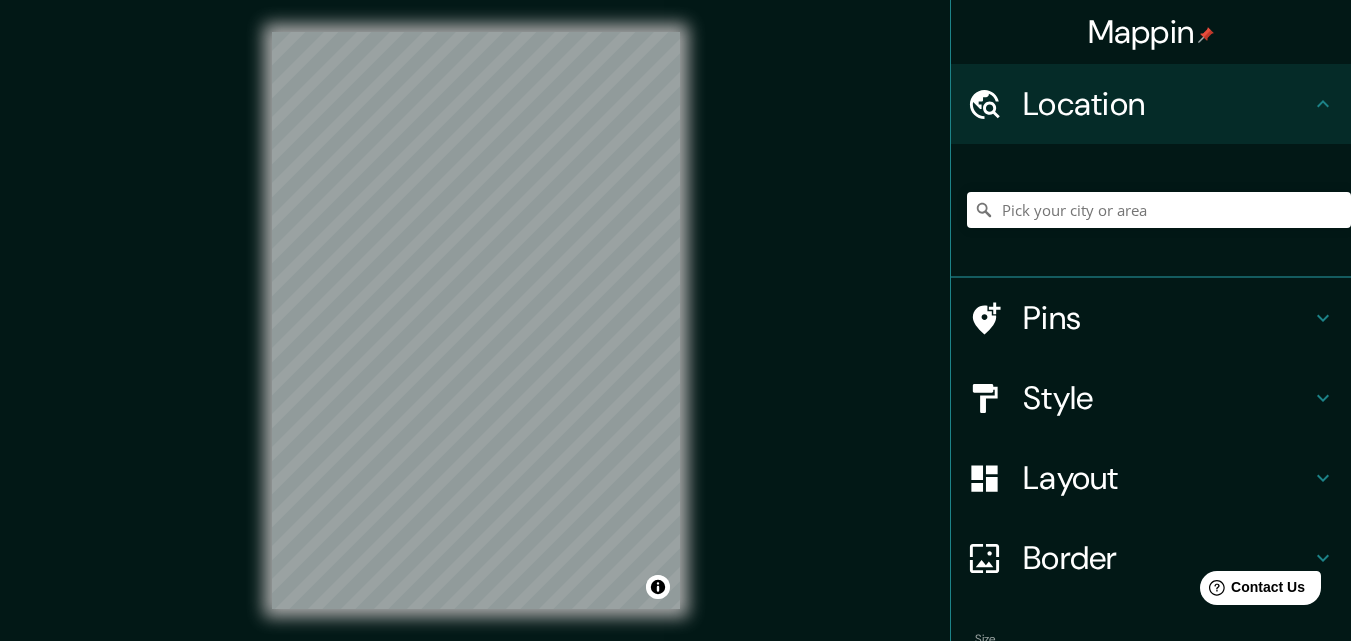 click on "Mappin Location Pins Style Layout Border Choose a border.  Hint : you can make layers of the frame opaque to create some cool effects. None Simple Transparent Fancy Size A4 single Create your map © Mapbox   © OpenStreetMap   Improve this map Any problems, suggestions, or concerns please email    help@mappin.pro . . ." at bounding box center [675, 336] 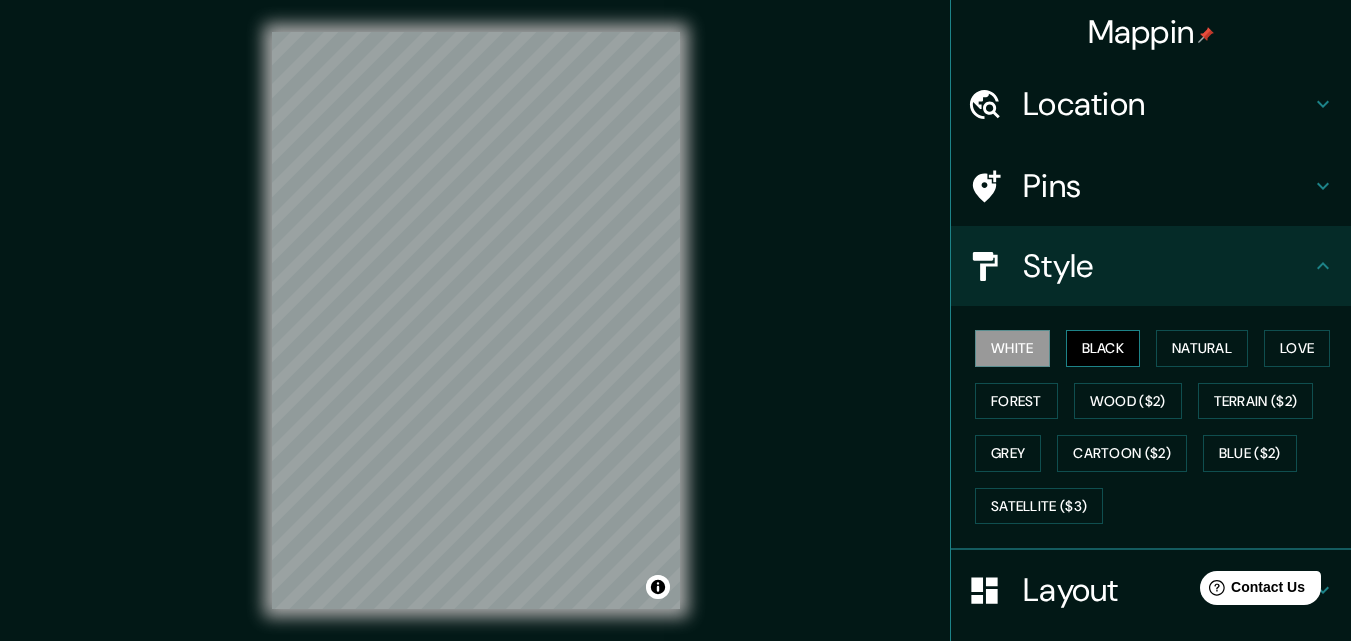 click on "Black" at bounding box center (1103, 348) 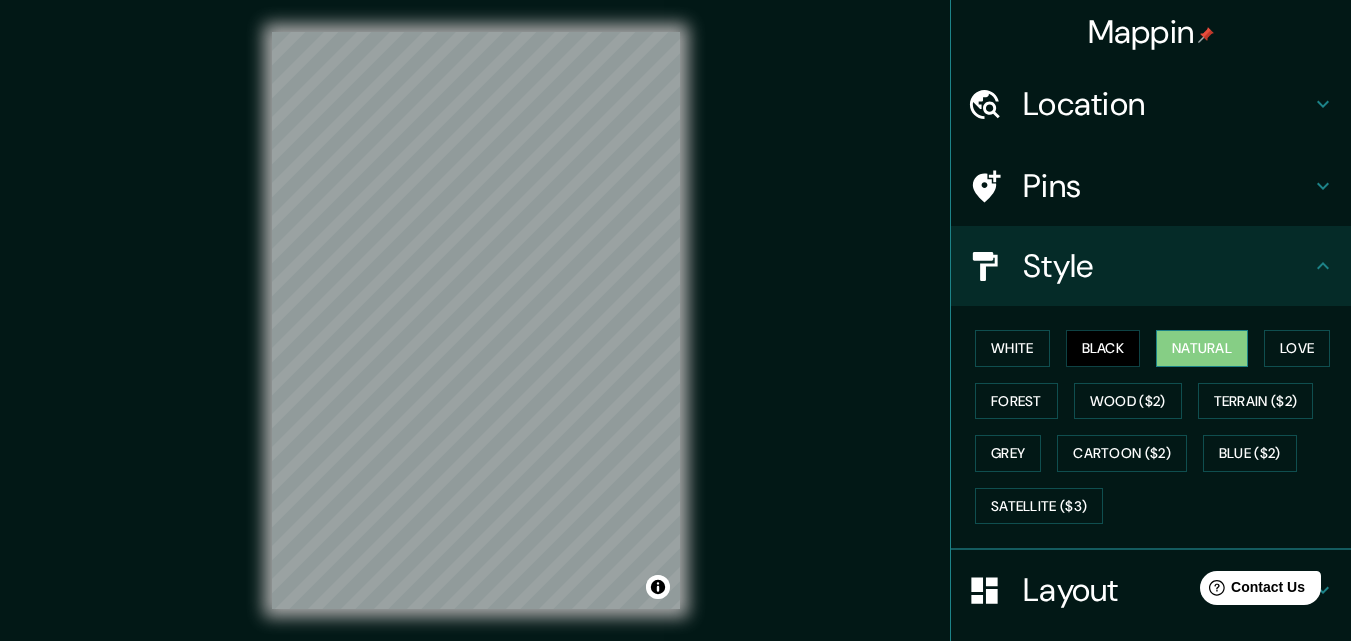 click on "Natural" at bounding box center [1202, 348] 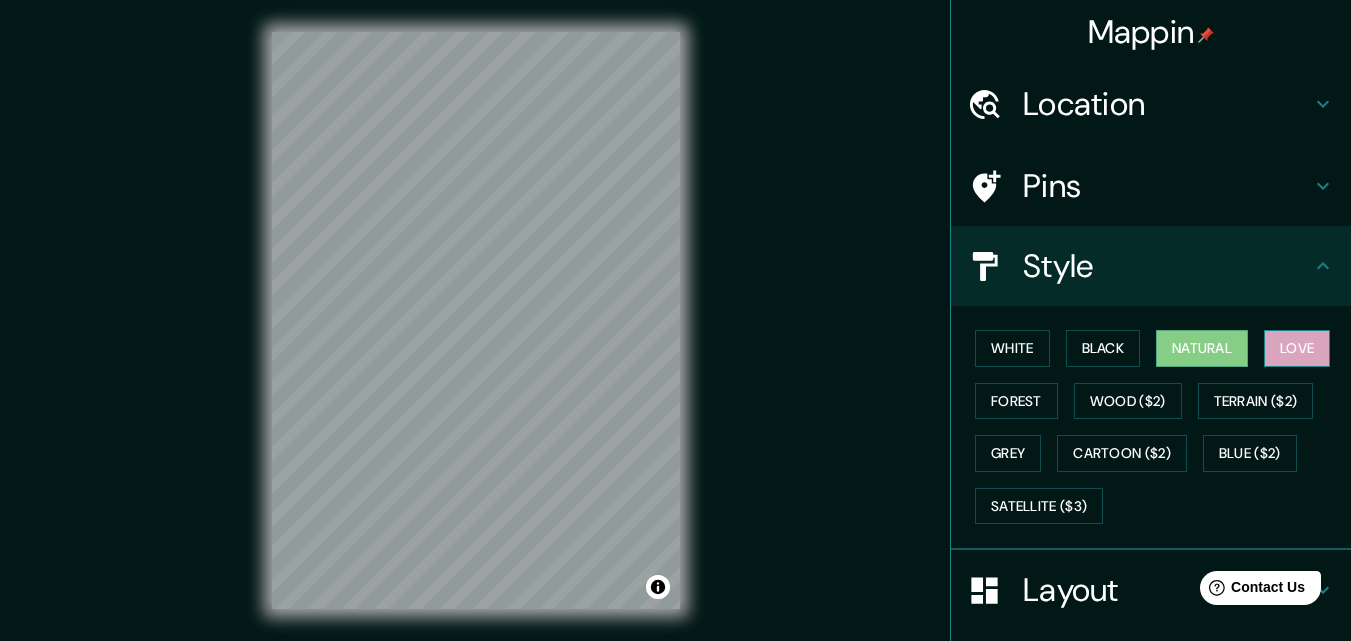 click on "Love" at bounding box center (1297, 348) 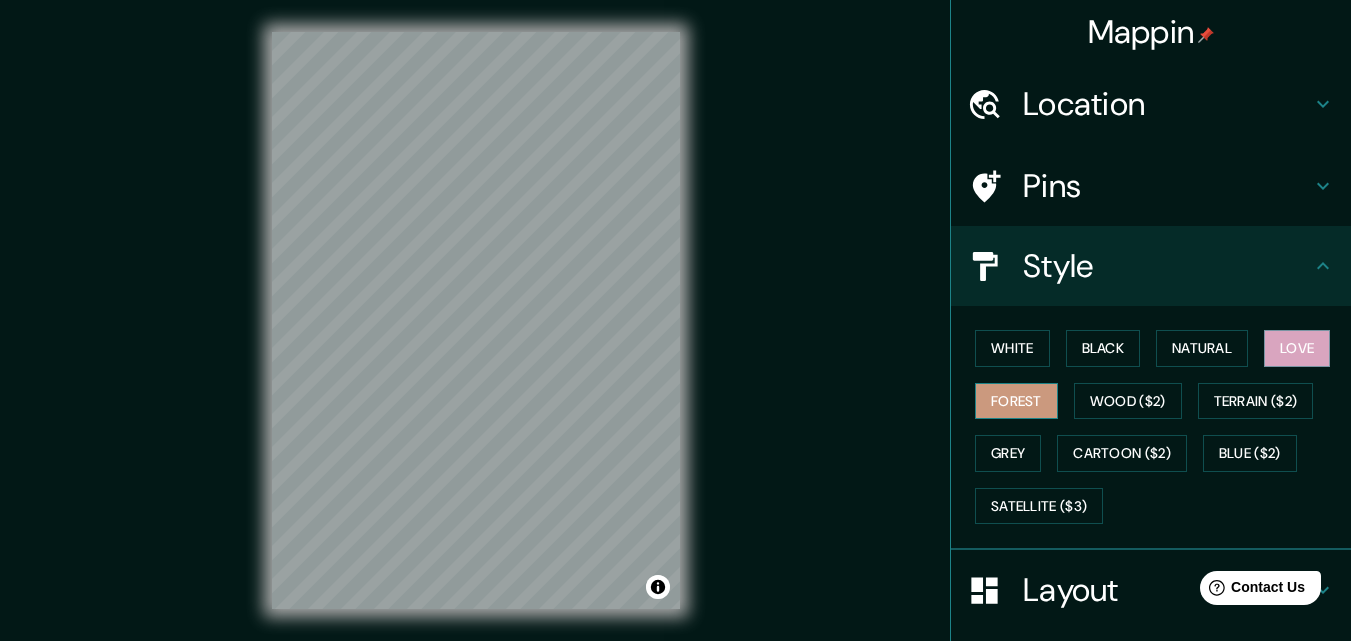 click on "Forest" at bounding box center (1016, 401) 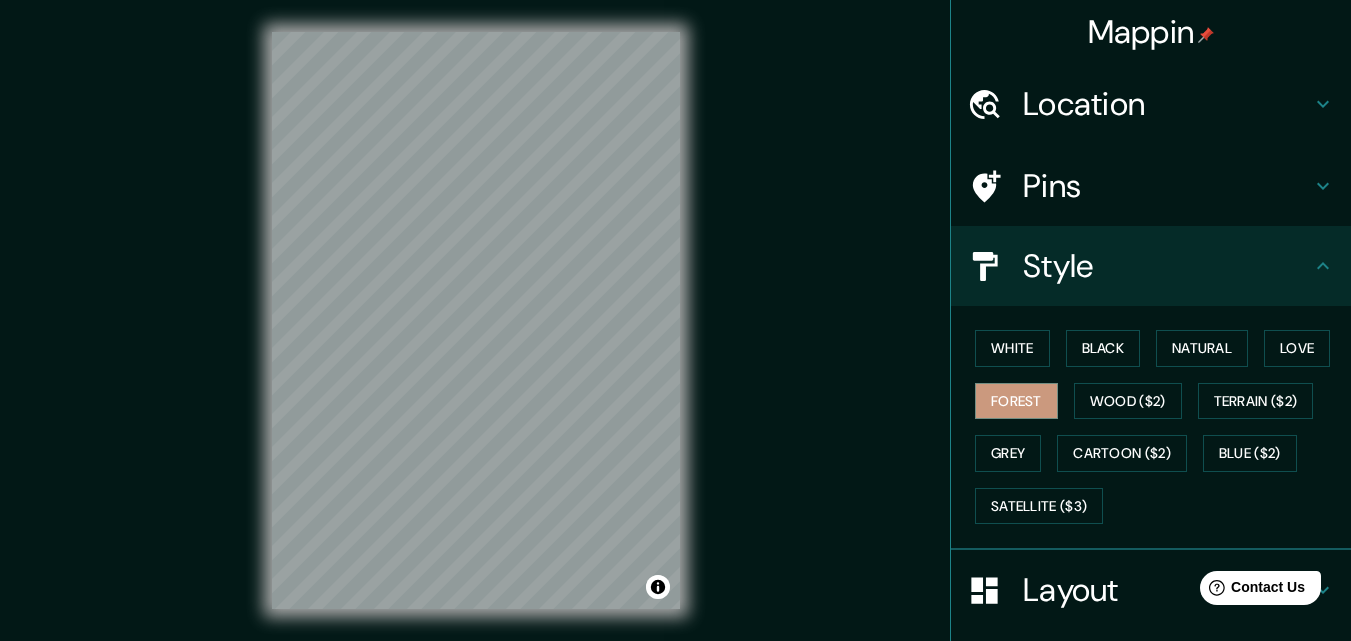 click on "White Black Natural Love Forest Wood ($2) Terrain ($2) Grey Cartoon ($2) Blue ($2) Satellite ($3)" at bounding box center (1159, 427) 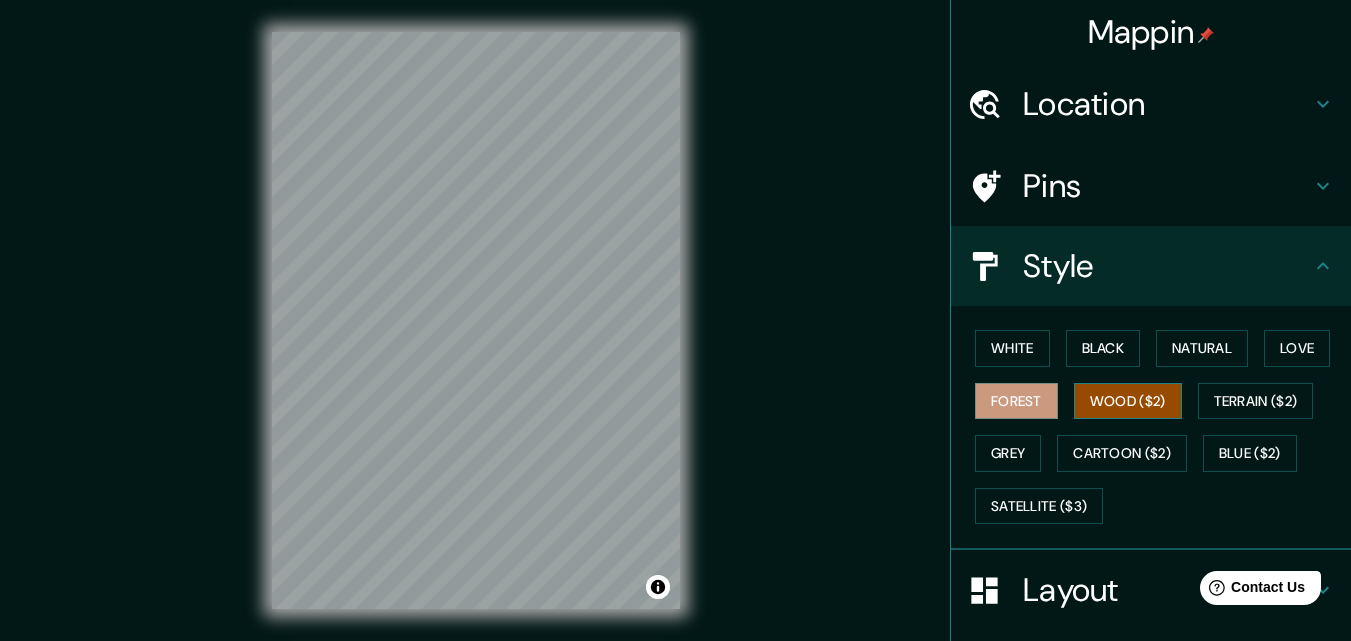 click on "Wood ($2)" at bounding box center [1128, 401] 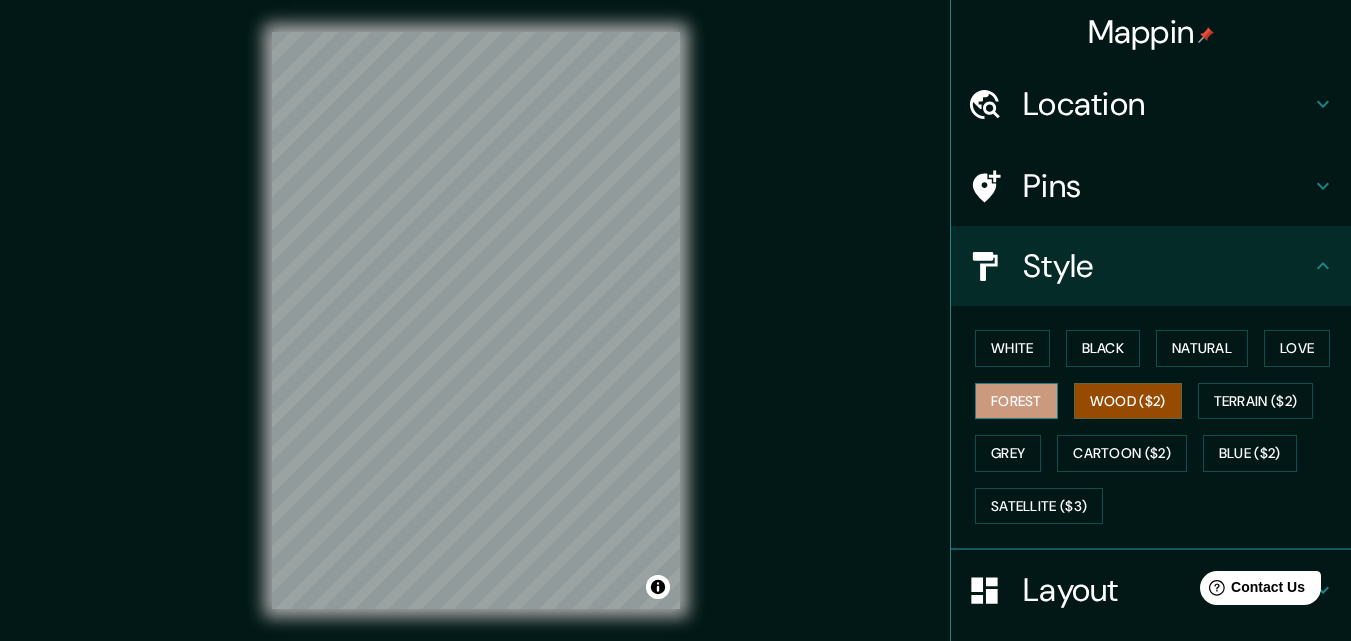 click on "Forest" at bounding box center (1016, 401) 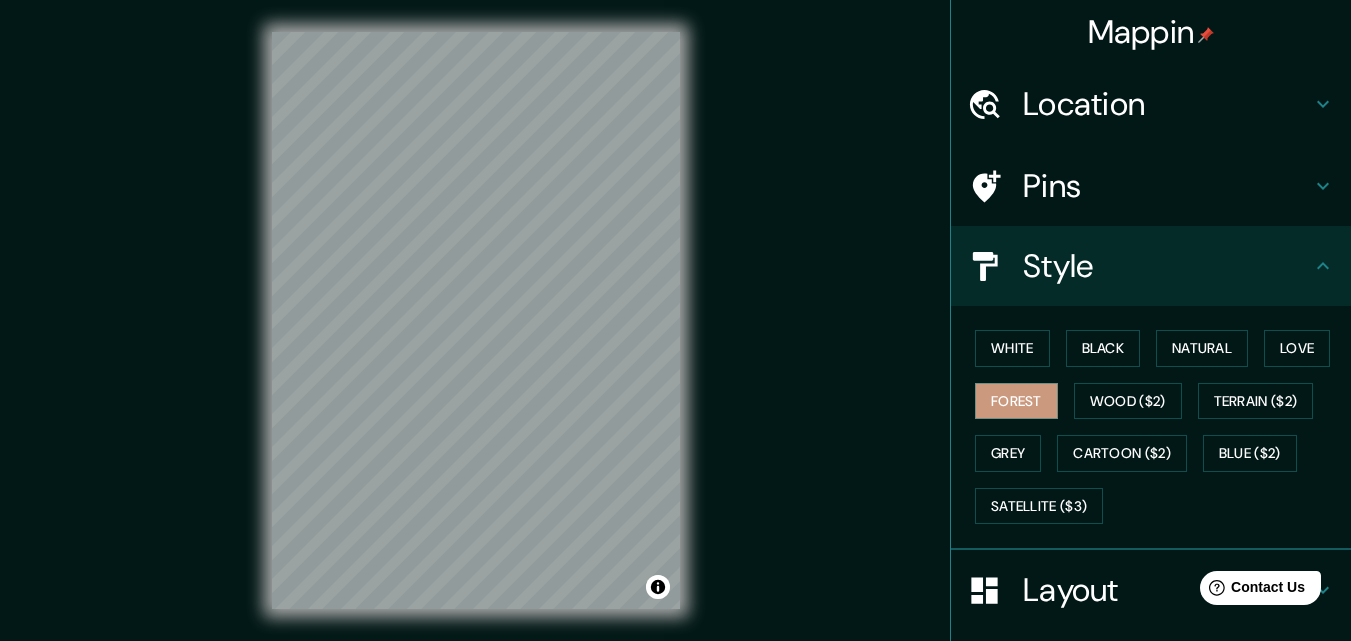 click 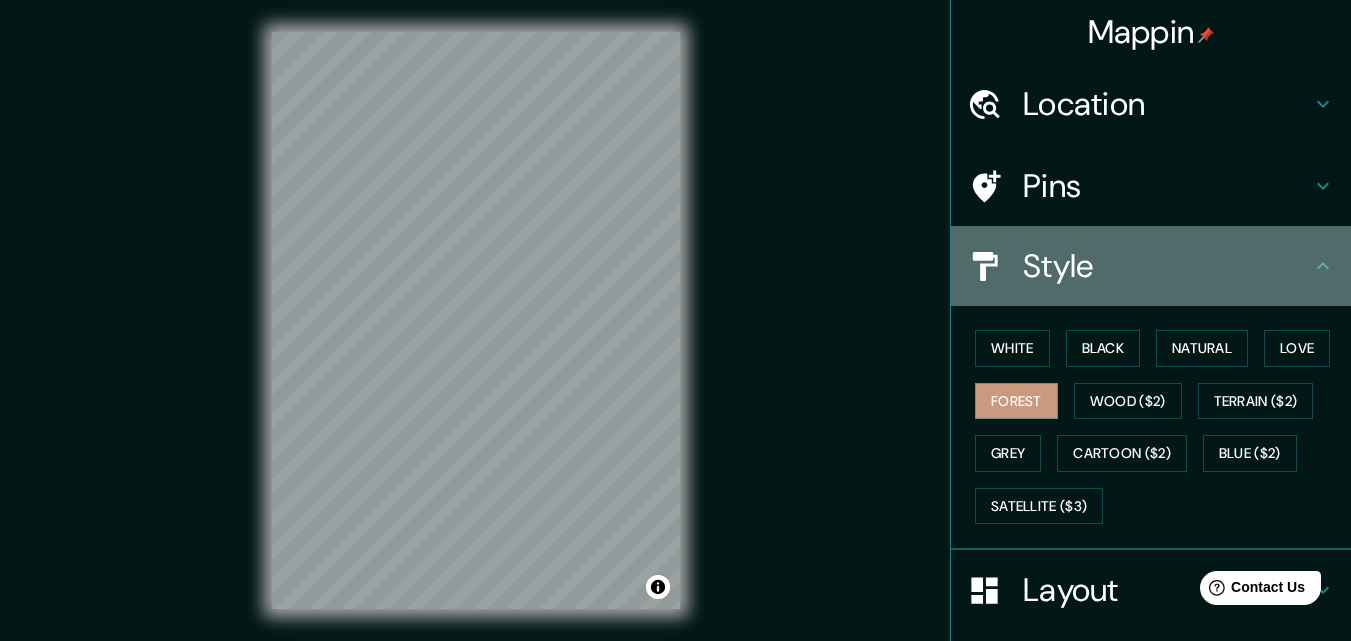 drag, startPoint x: 1318, startPoint y: 241, endPoint x: 1300, endPoint y: 268, distance: 32.449963 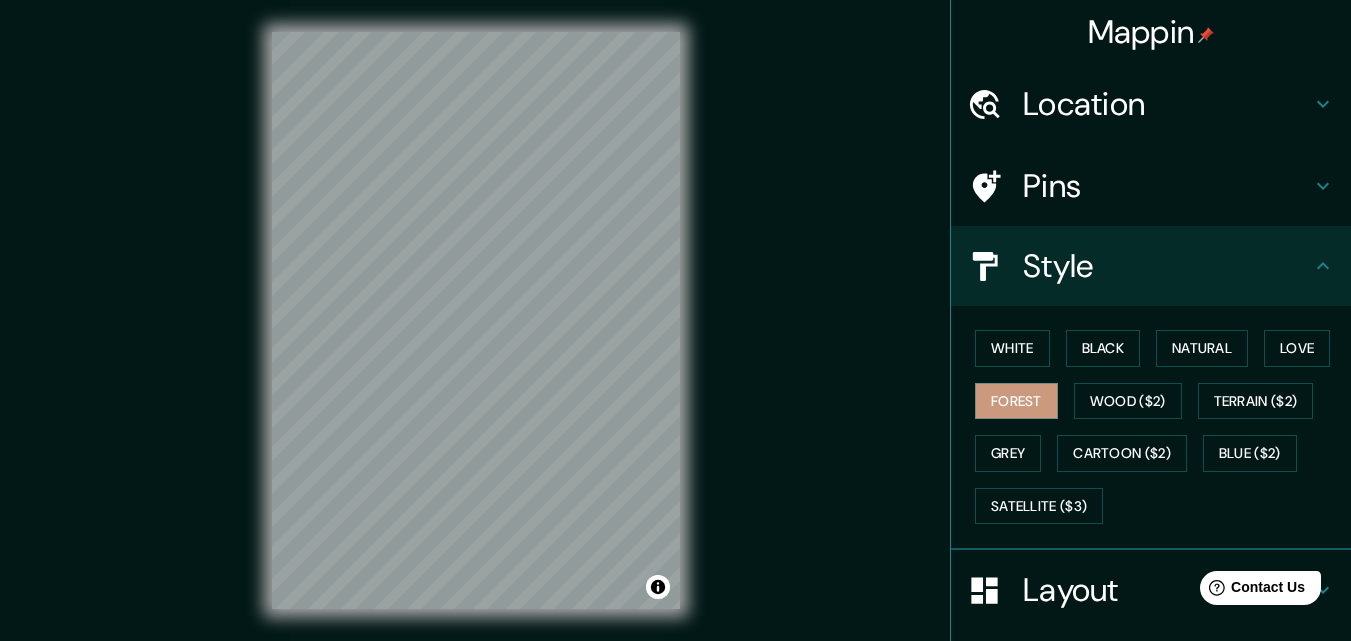 click 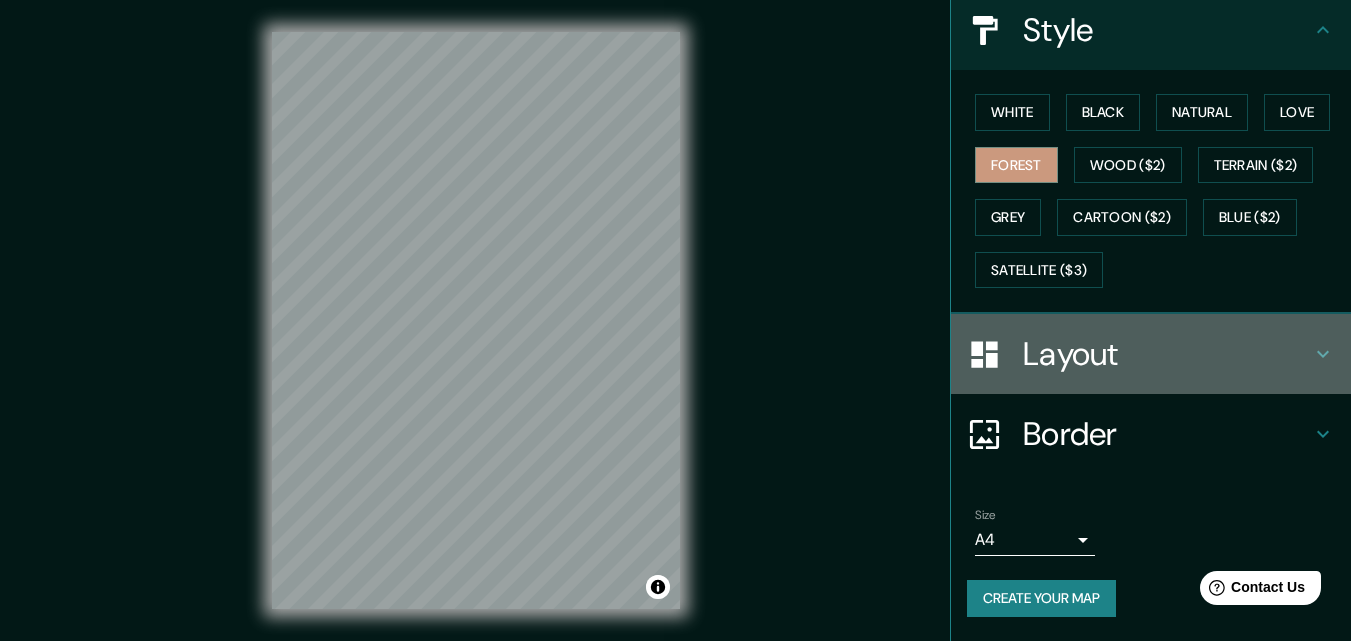 click on "Layout" at bounding box center [1167, 354] 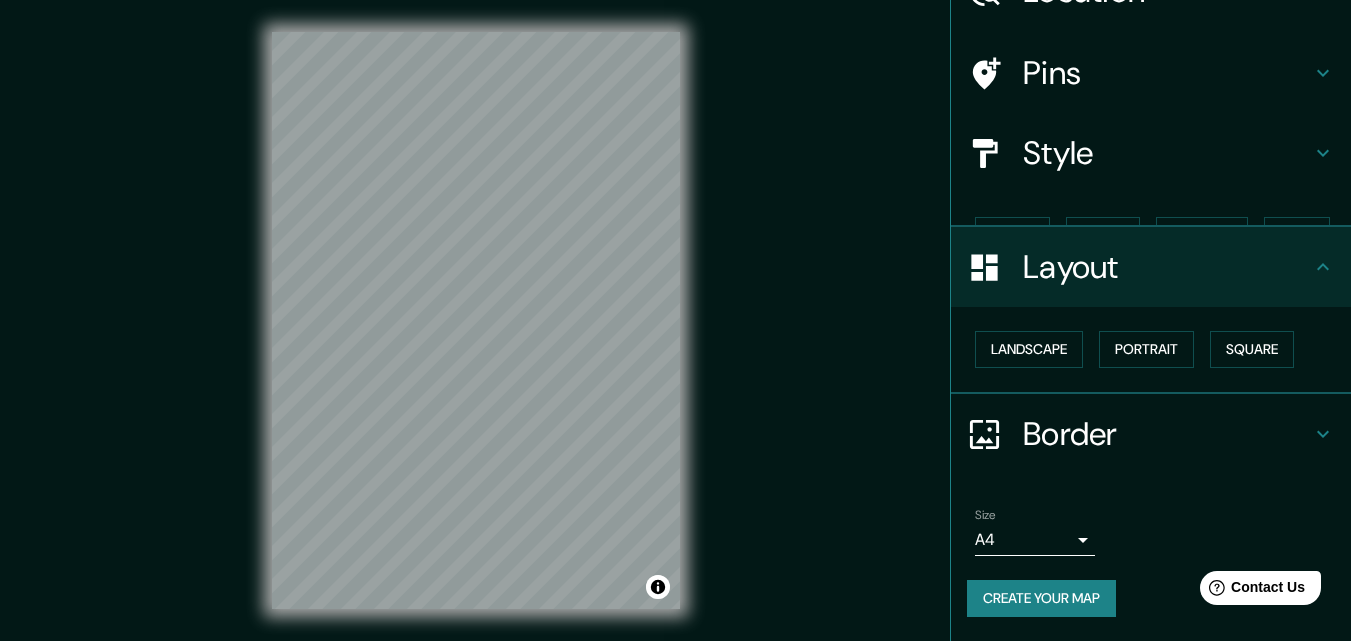 scroll, scrollTop: 78, scrollLeft: 0, axis: vertical 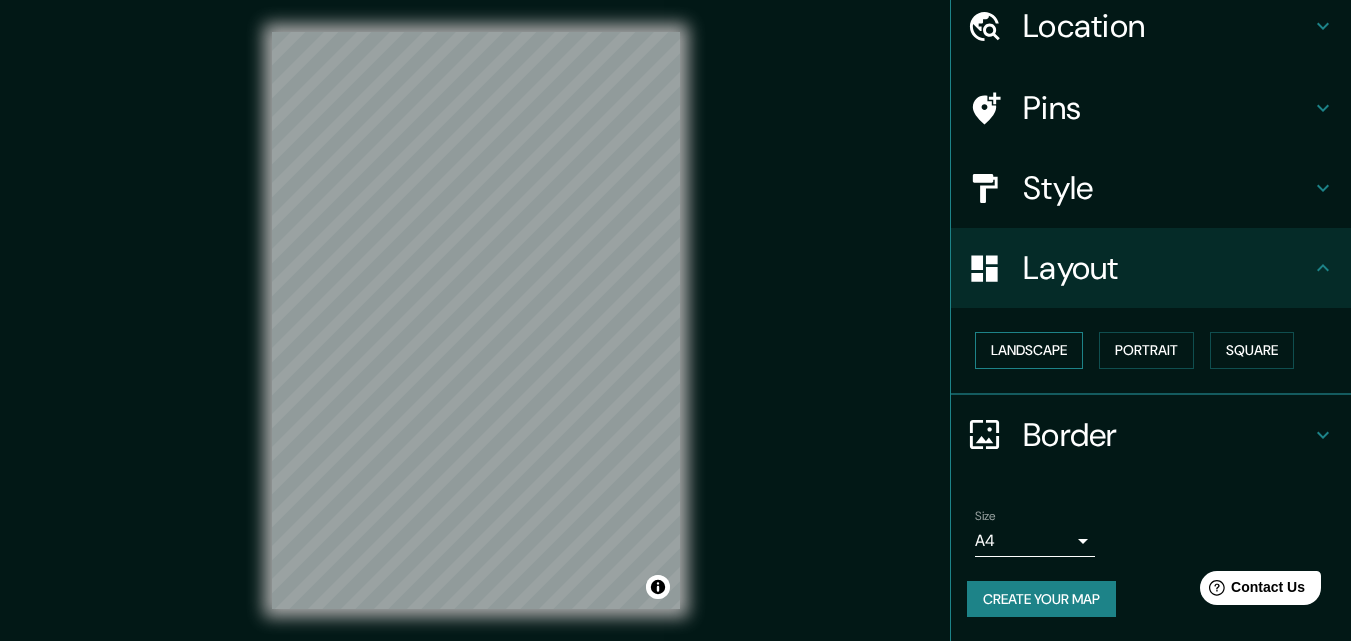 click on "Landscape" at bounding box center [1029, 350] 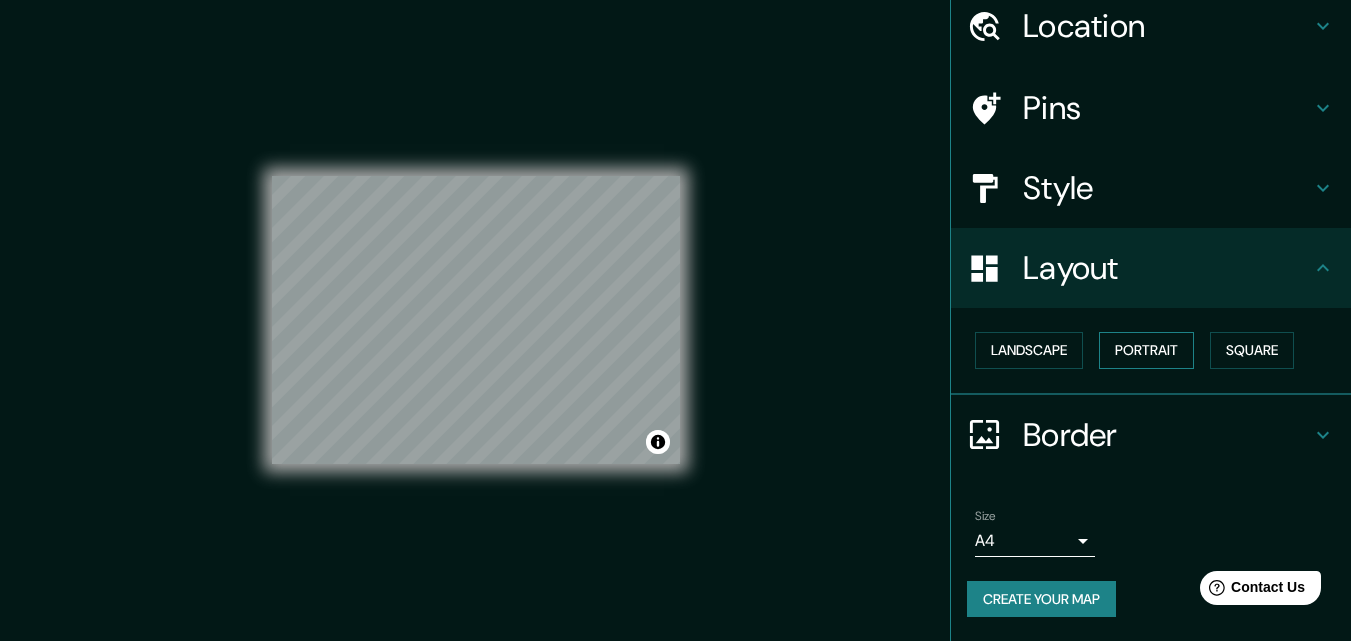 click on "Portrait" at bounding box center [1146, 350] 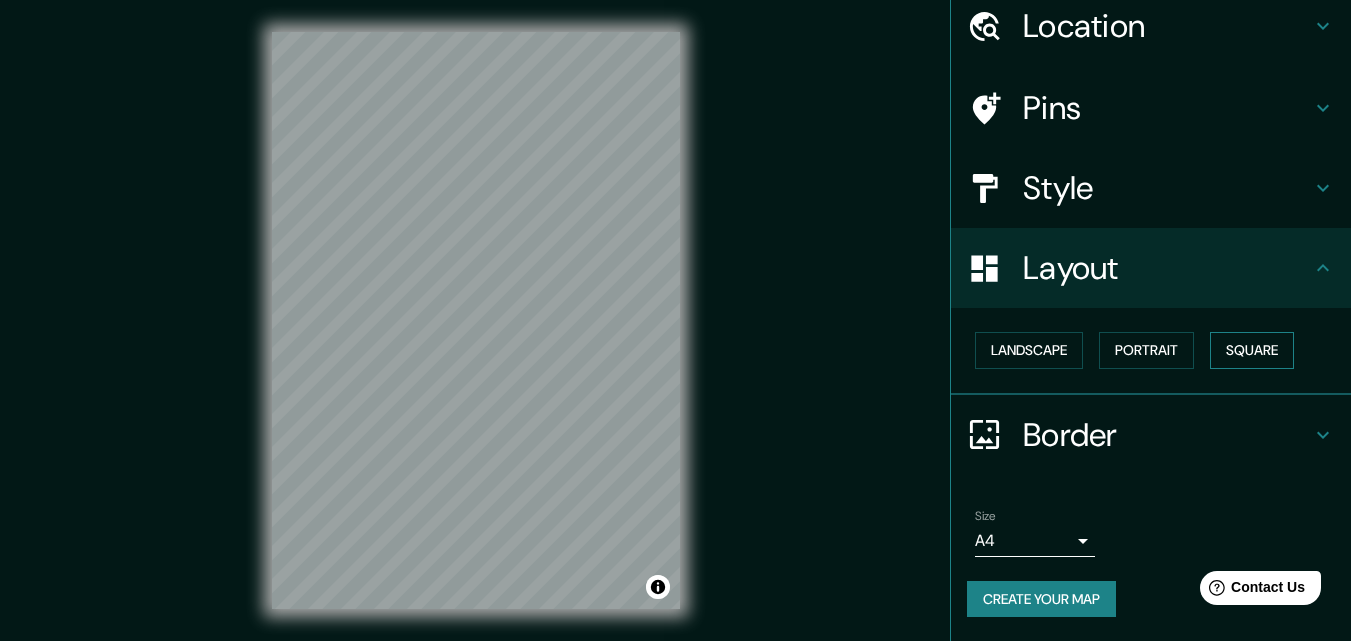 click on "Square" at bounding box center (1252, 350) 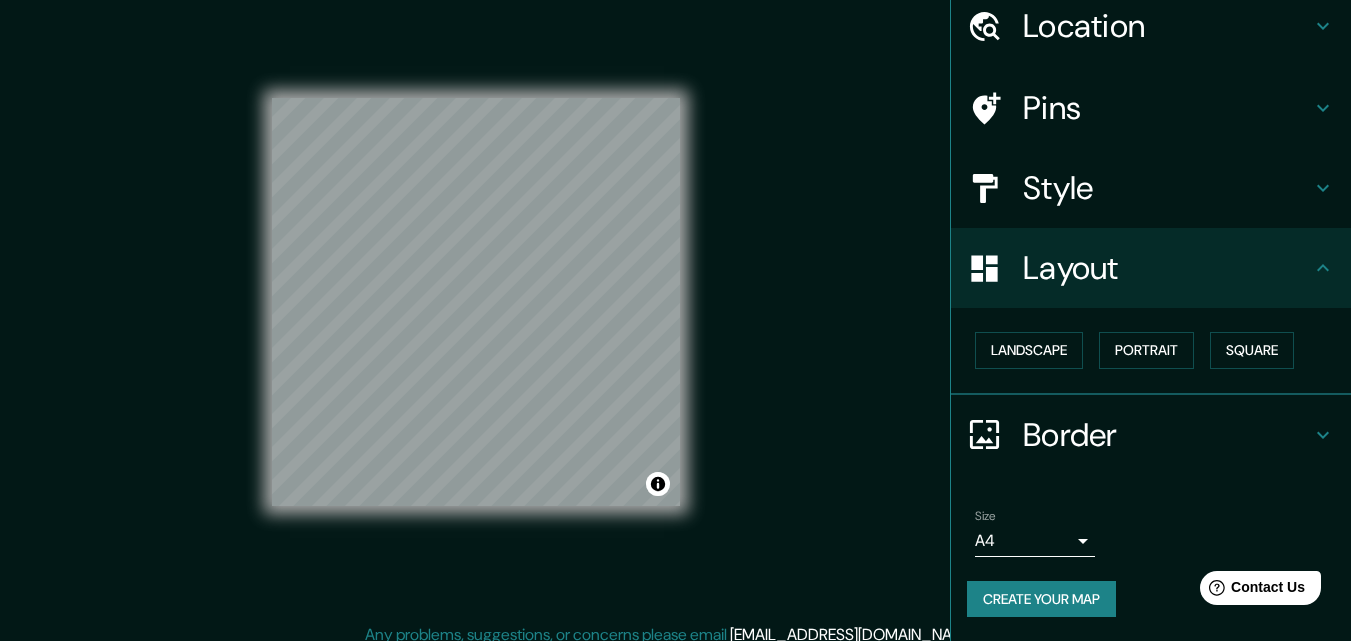 scroll, scrollTop: 32, scrollLeft: 0, axis: vertical 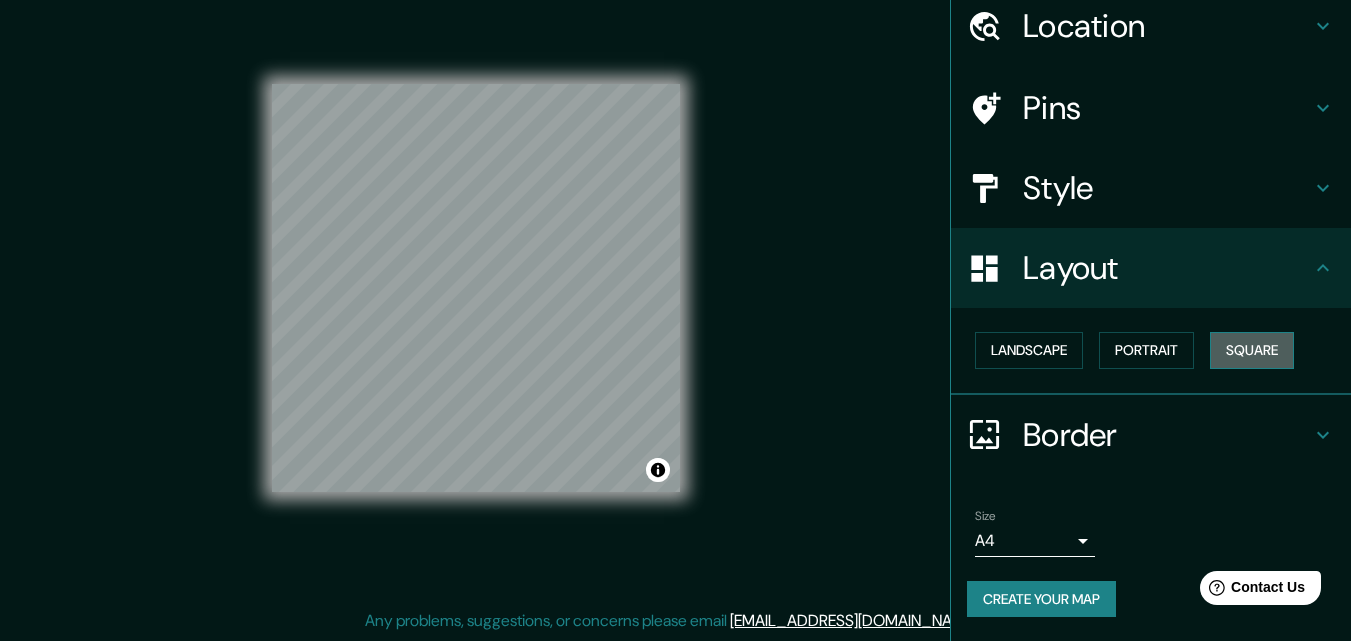 click on "Square" at bounding box center (1252, 350) 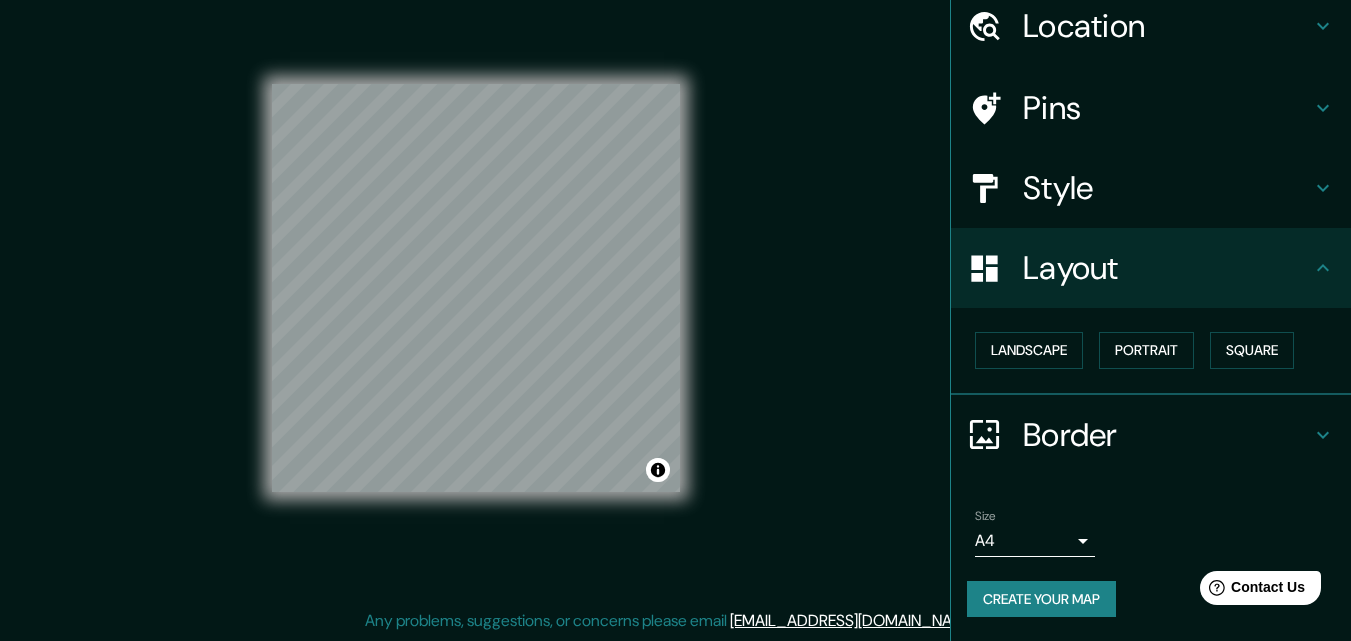 drag, startPoint x: 1085, startPoint y: 355, endPoint x: 1074, endPoint y: 354, distance: 11.045361 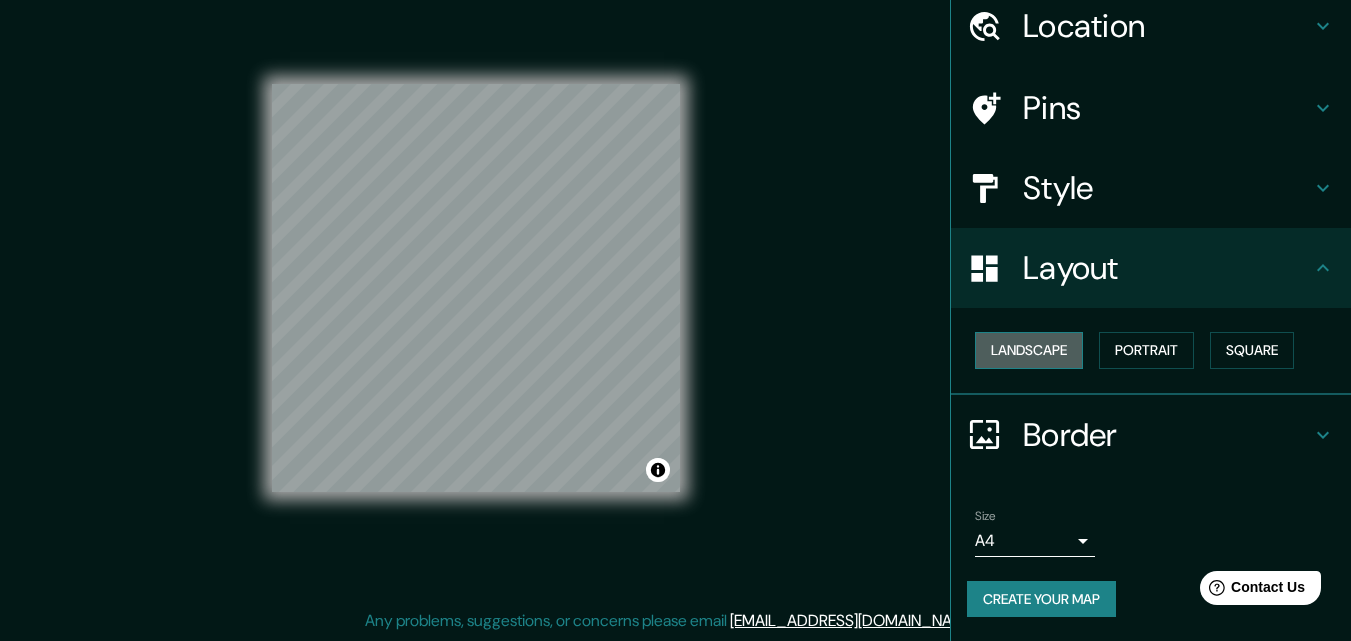 click on "Landscape" at bounding box center [1029, 350] 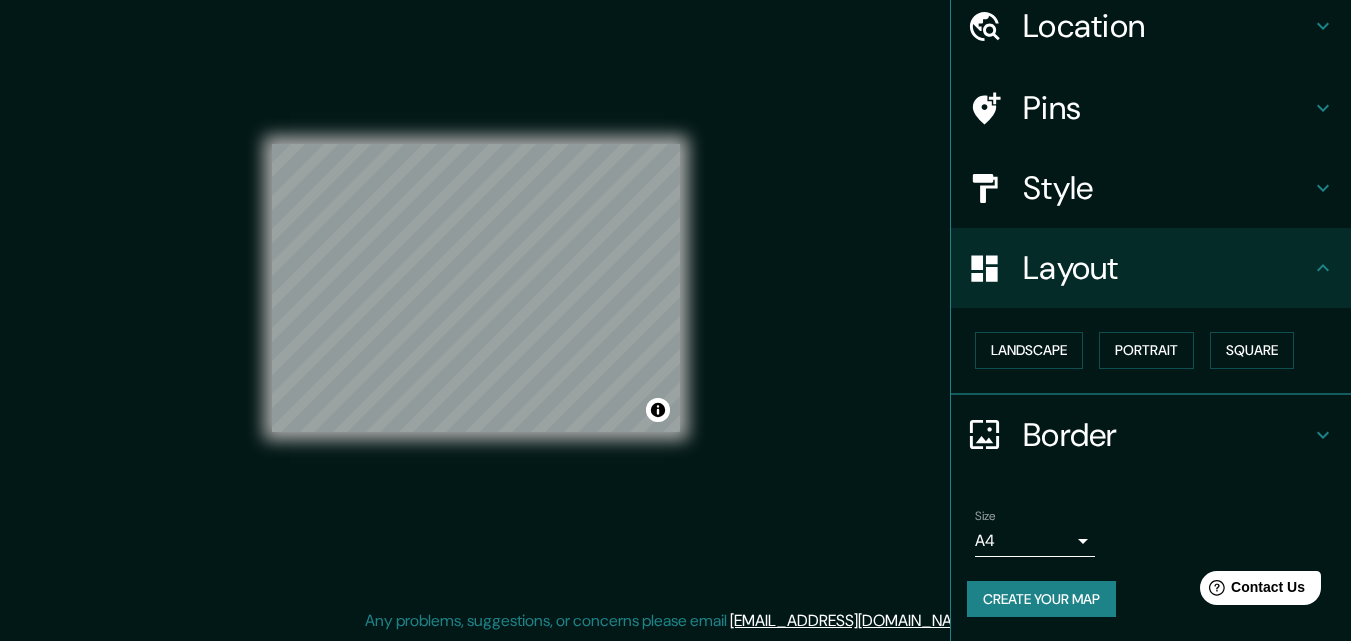 click 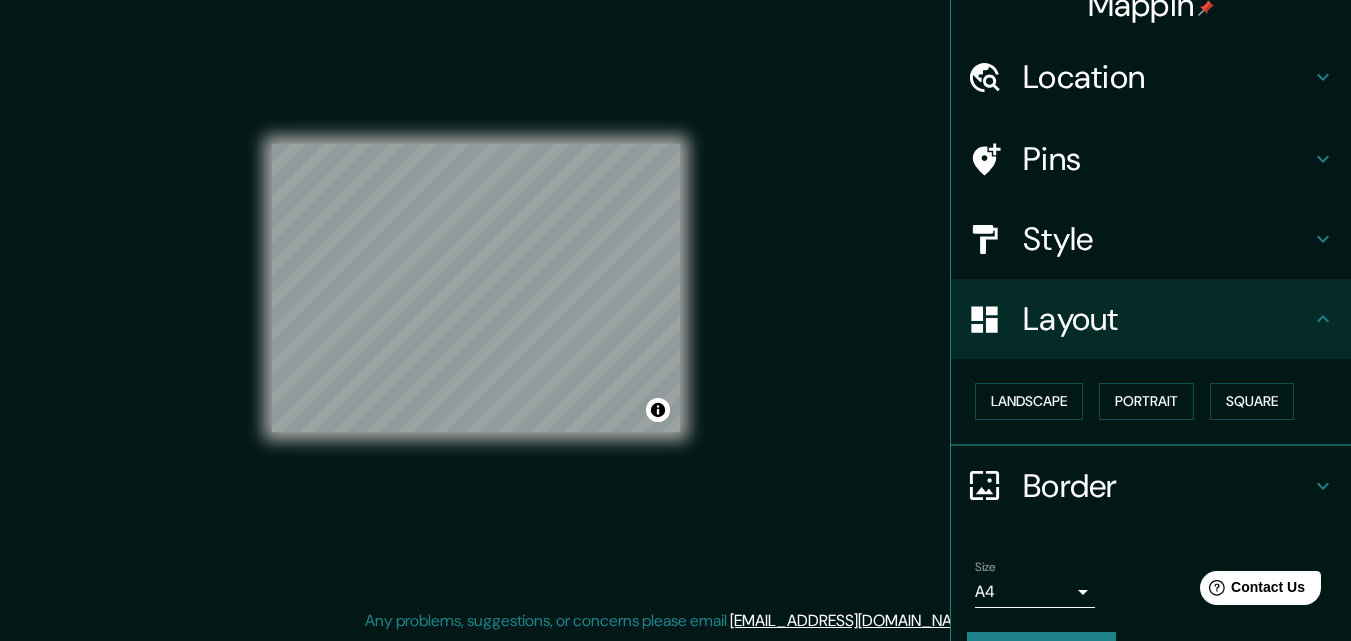 scroll, scrollTop: 0, scrollLeft: 0, axis: both 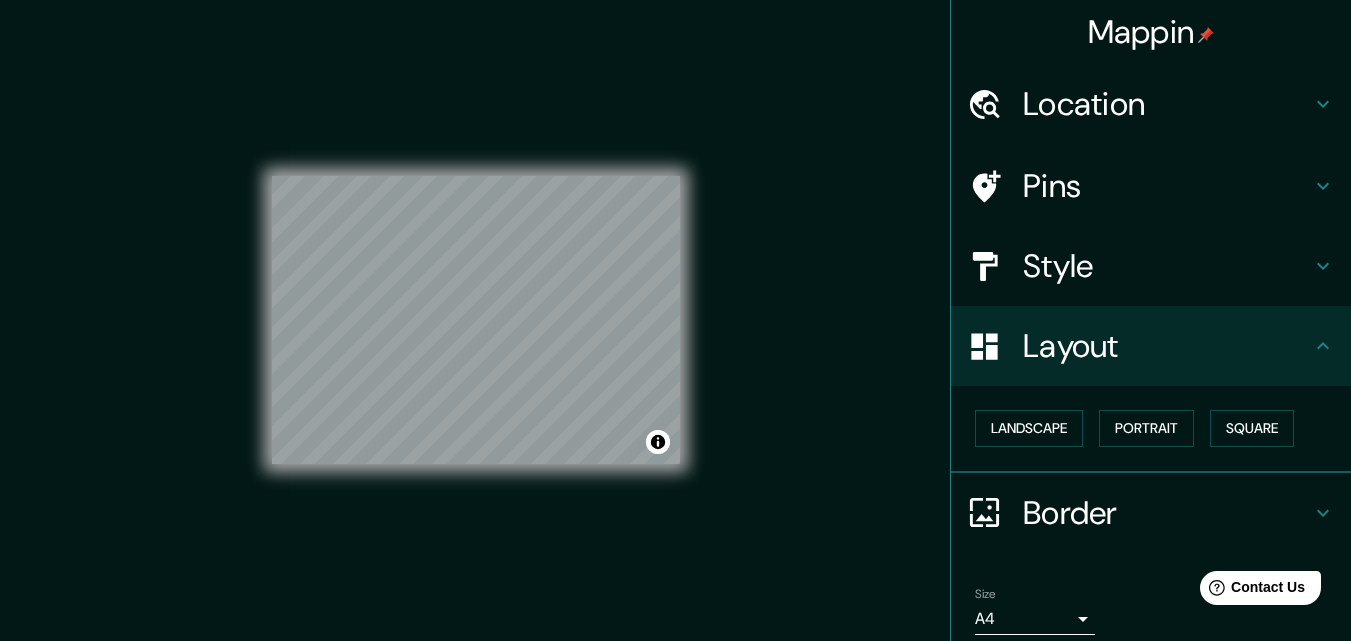 click on "Style" at bounding box center [1167, 266] 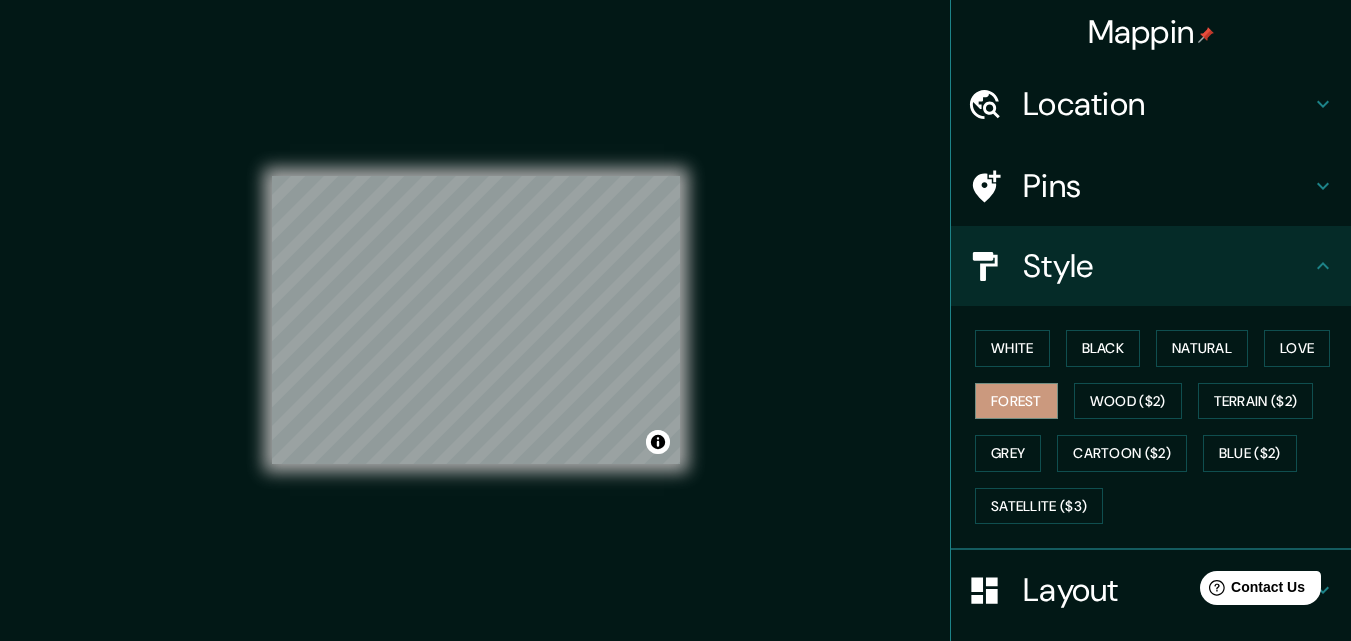 click on "Style" at bounding box center [1167, 266] 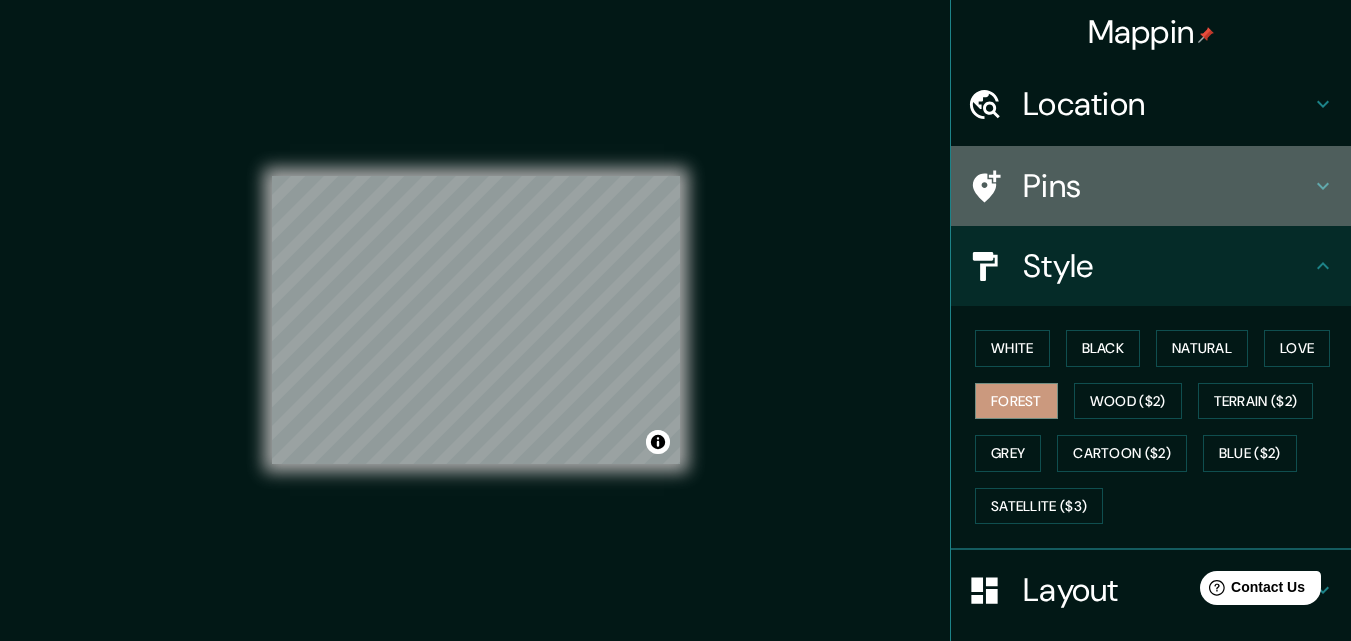 click at bounding box center [995, 186] 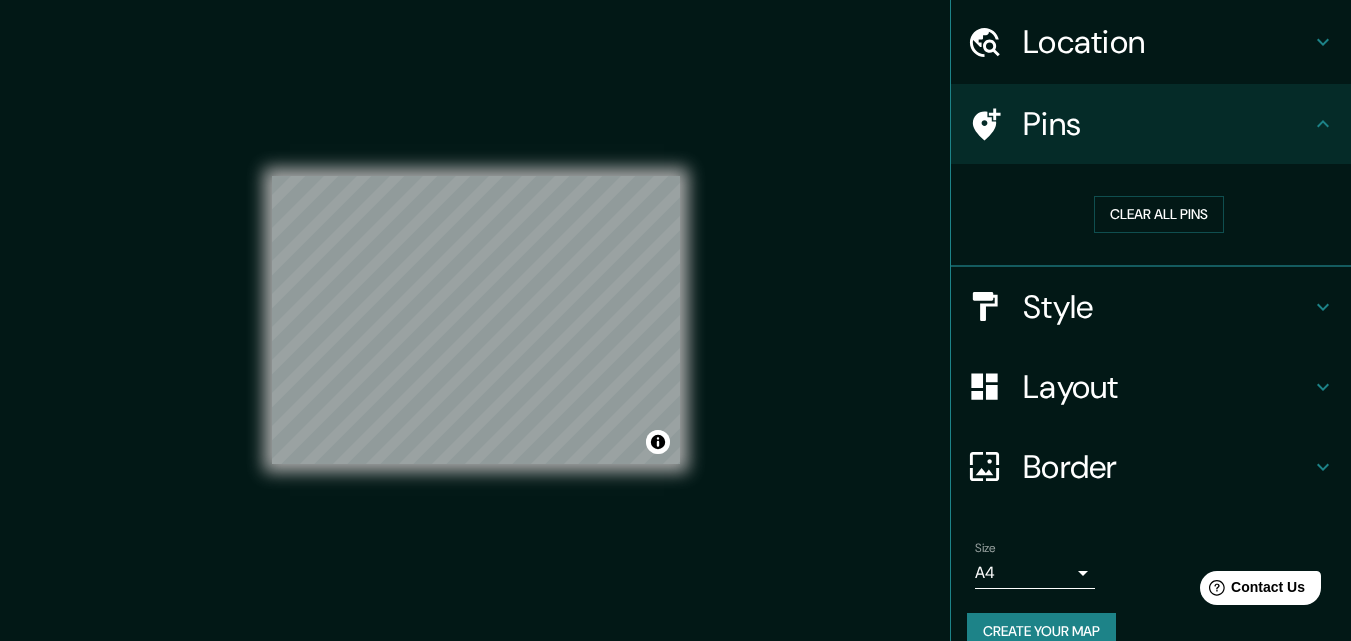 scroll, scrollTop: 94, scrollLeft: 0, axis: vertical 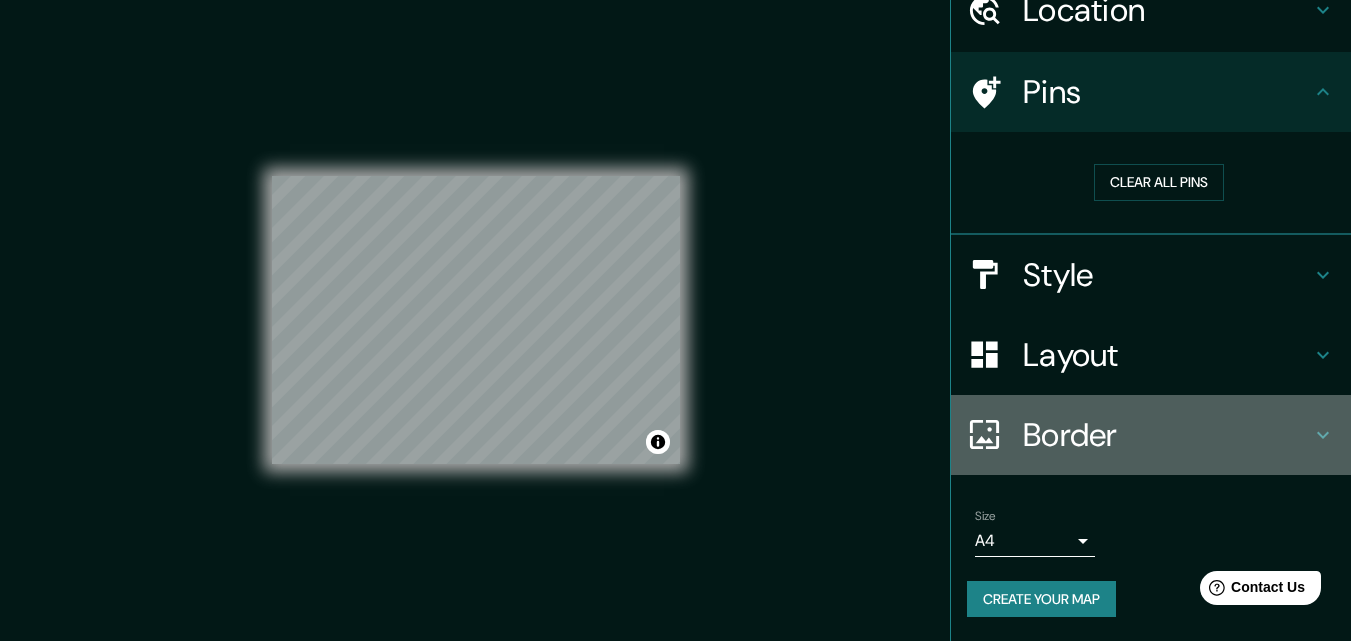 click on "Border" at bounding box center [1167, 435] 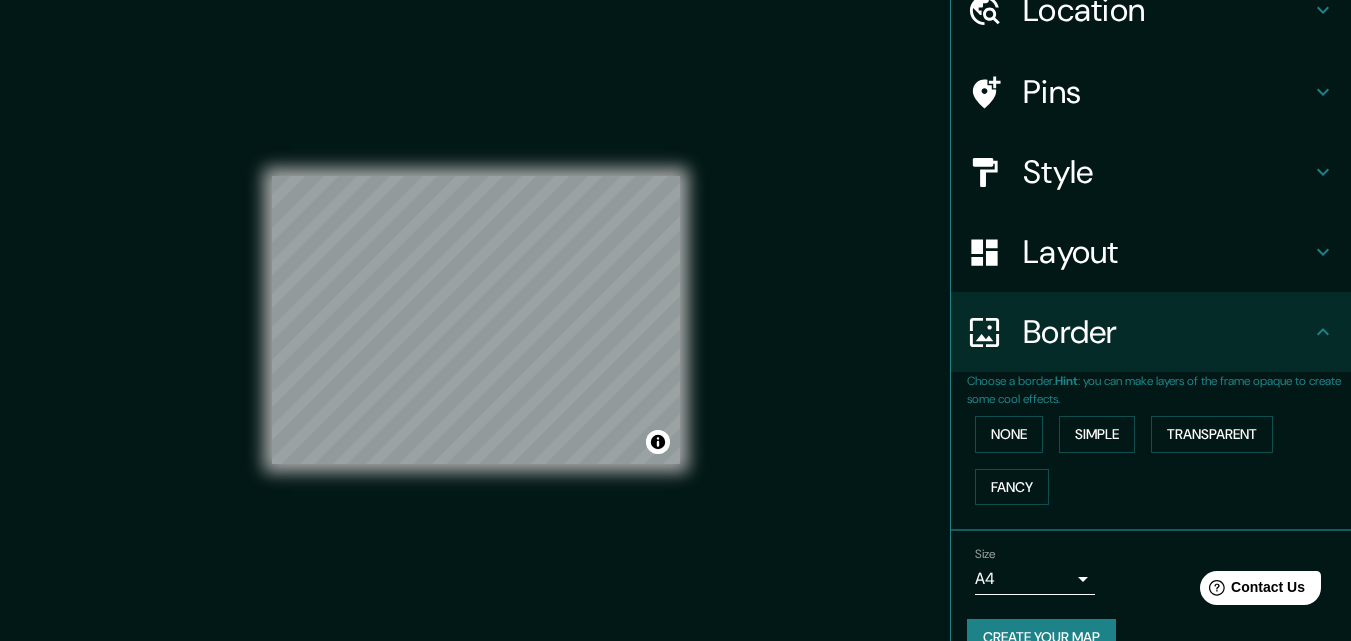 click on "None Simple Transparent Fancy" at bounding box center [1159, 460] 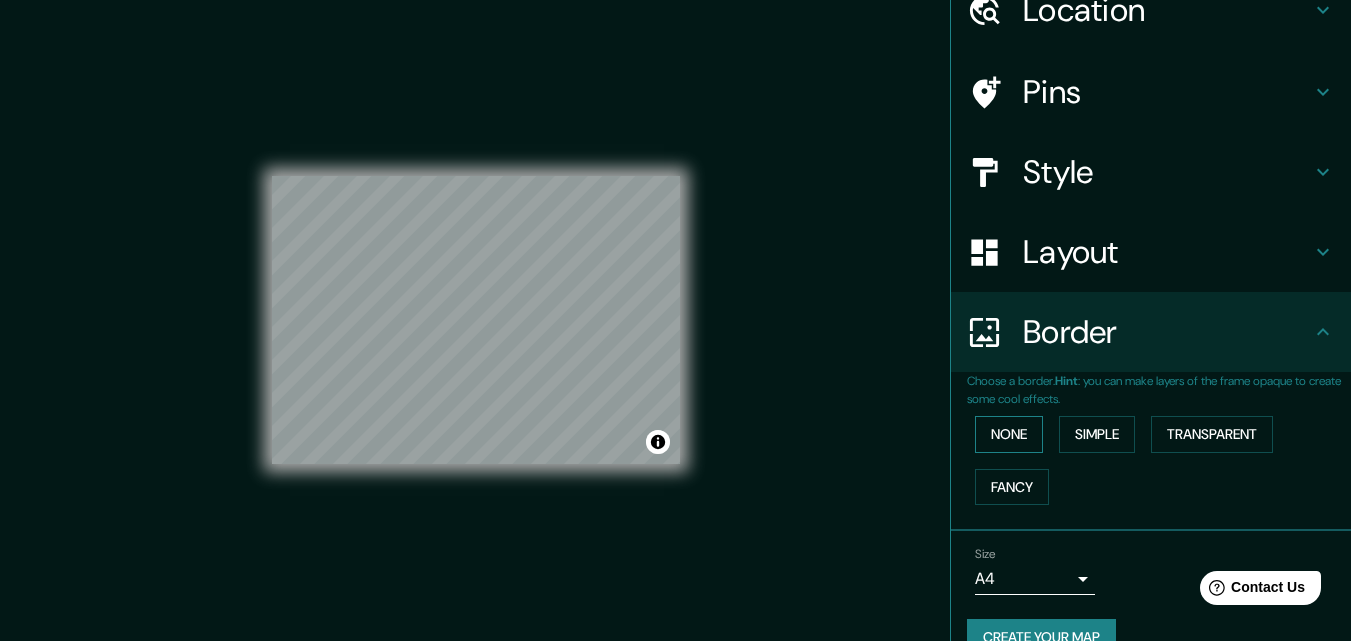 click on "None" at bounding box center [1009, 434] 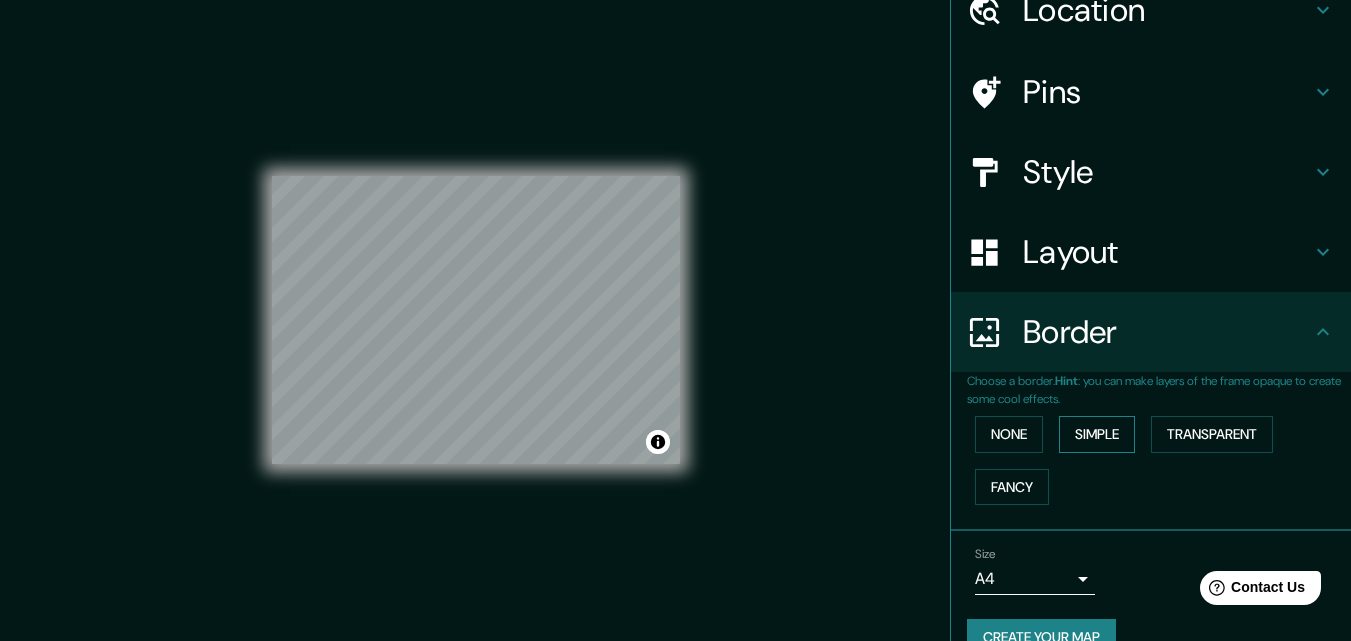 click on "Simple" at bounding box center [1097, 434] 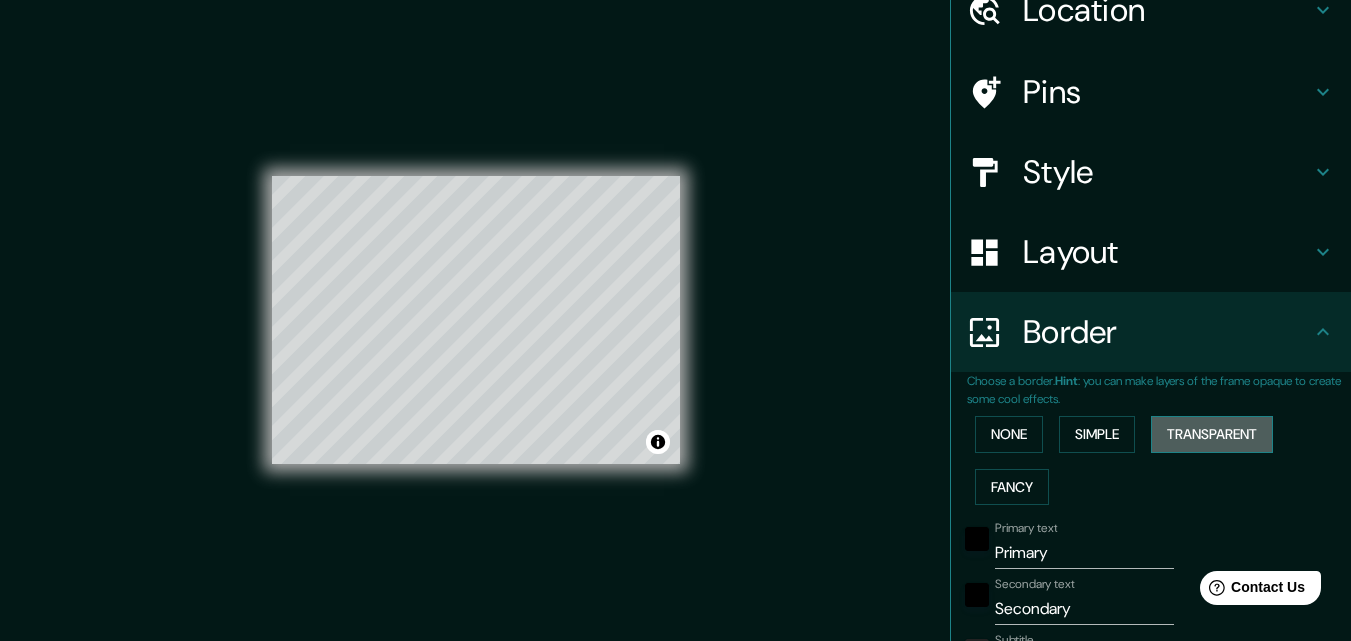click on "Transparent" at bounding box center [1212, 434] 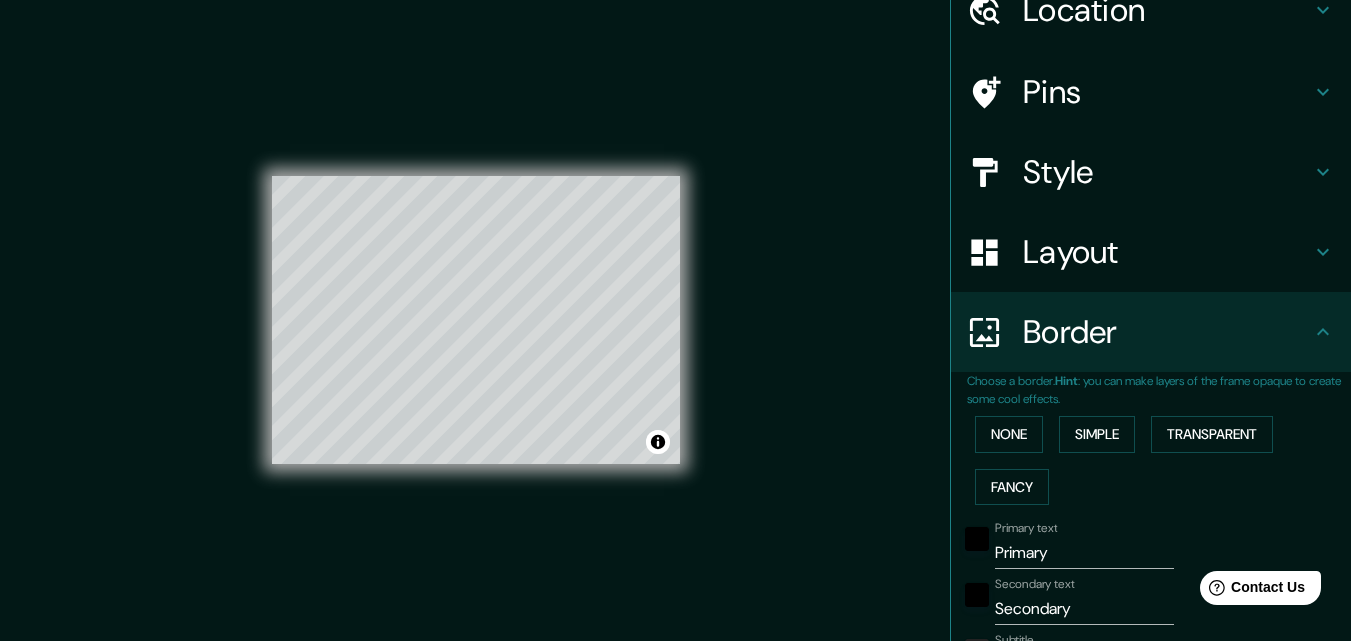 click on "None Simple Transparent Fancy" at bounding box center [1159, 460] 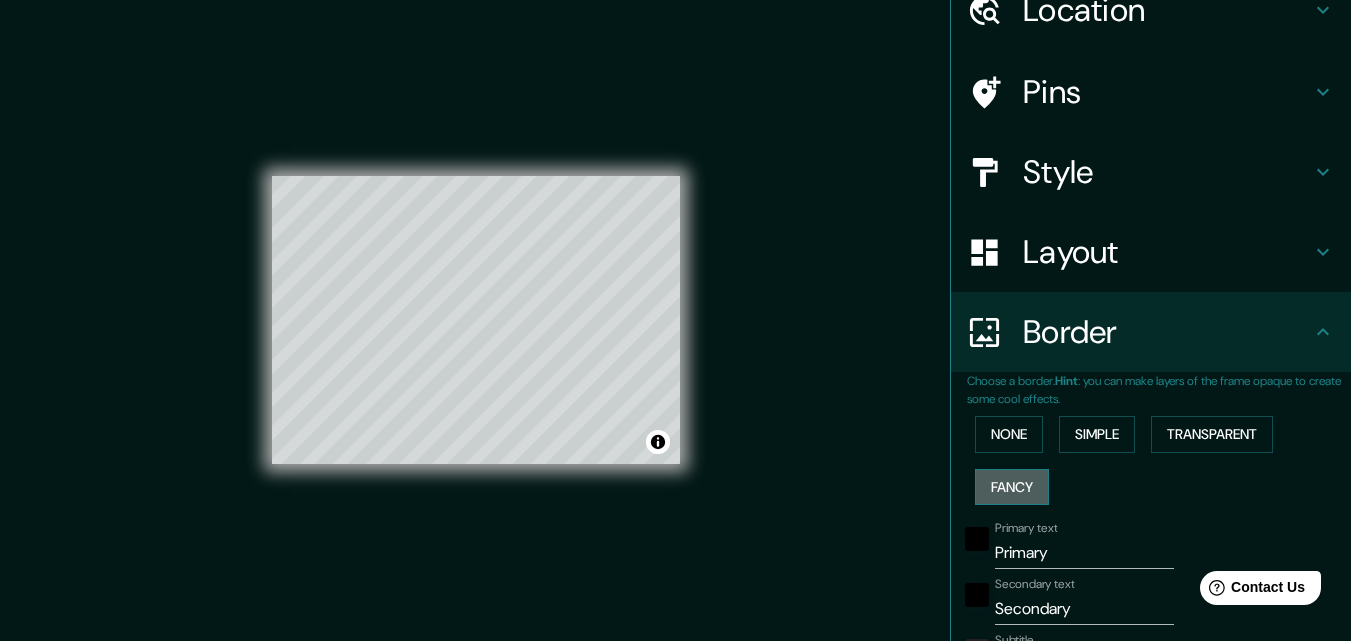 click on "Fancy" at bounding box center [1012, 487] 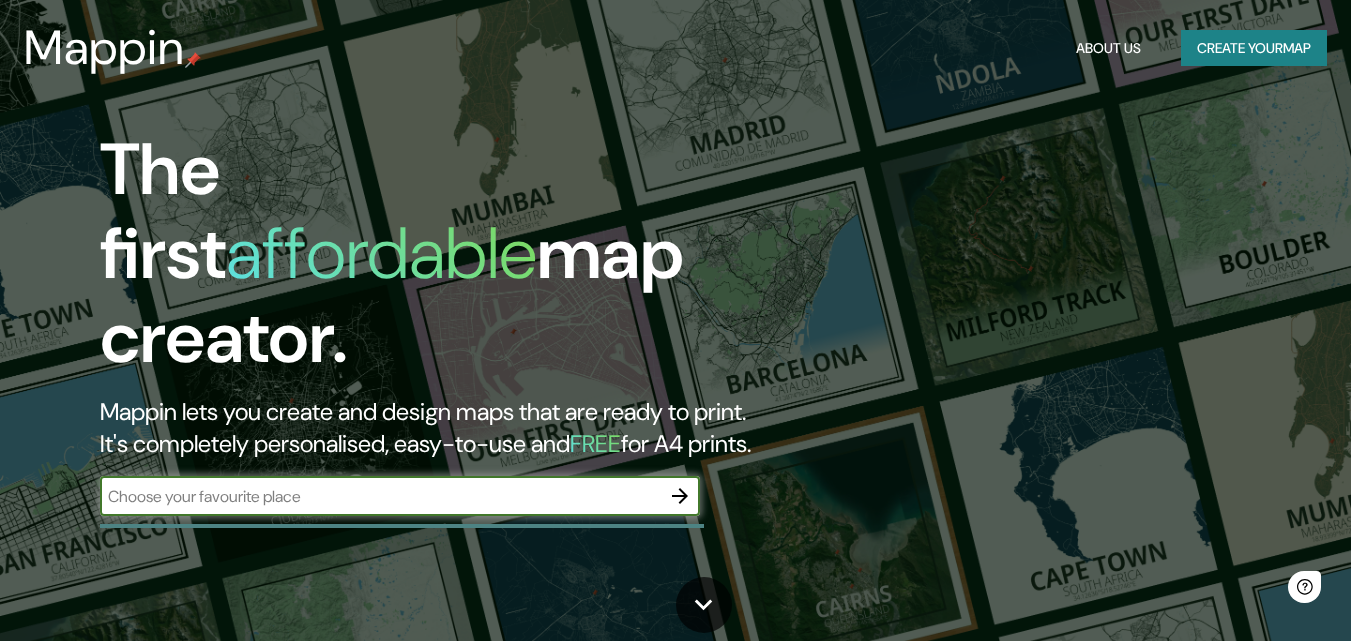scroll, scrollTop: 0, scrollLeft: 0, axis: both 